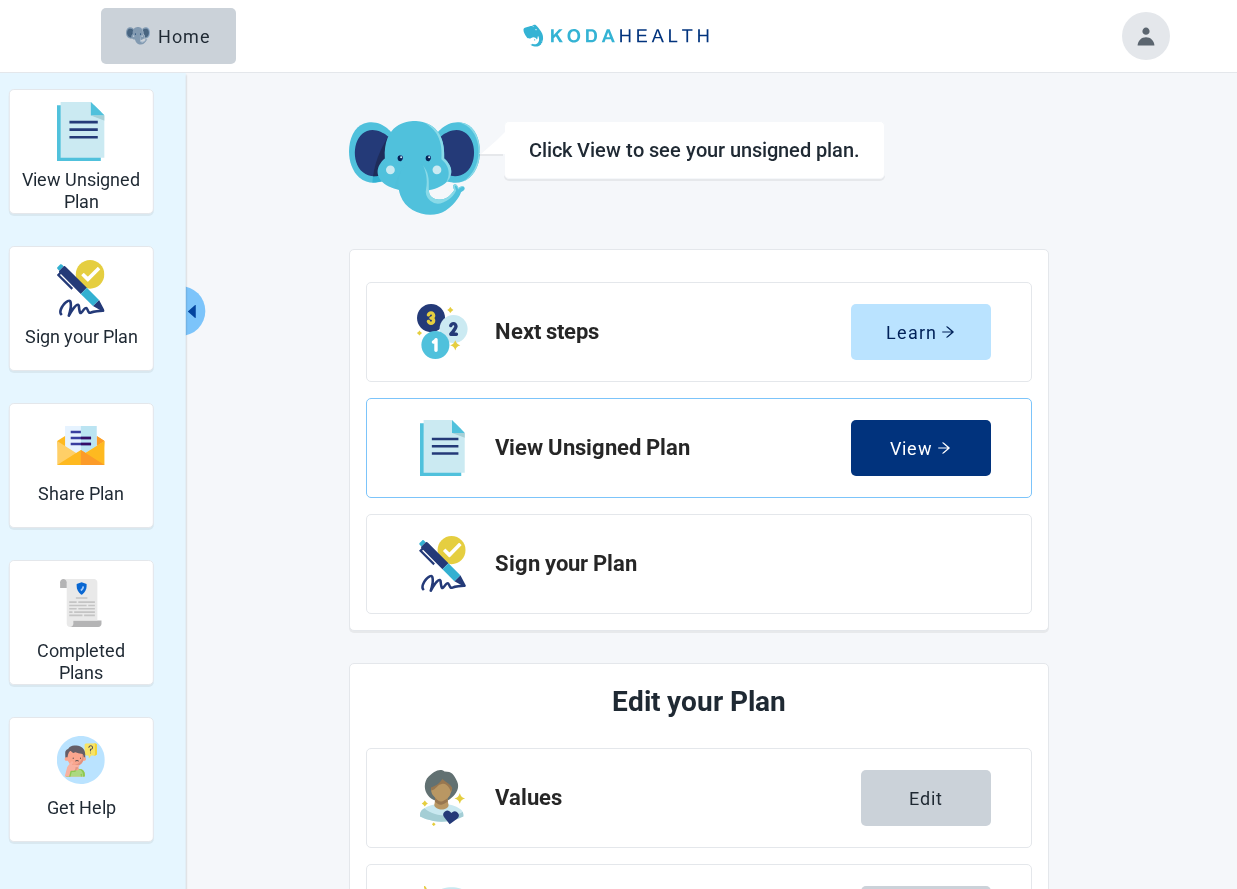 scroll, scrollTop: 0, scrollLeft: 0, axis: both 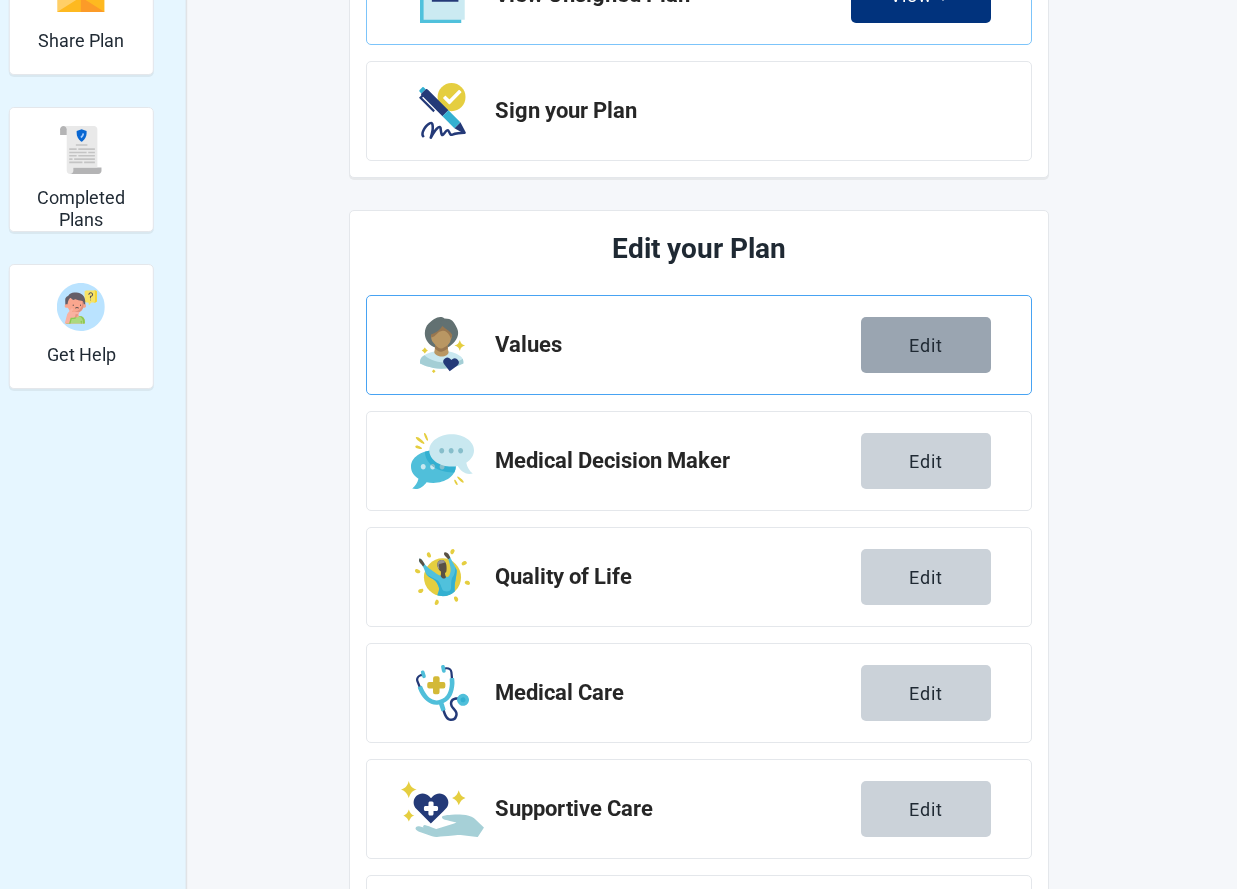 click on "Edit" at bounding box center [926, 345] 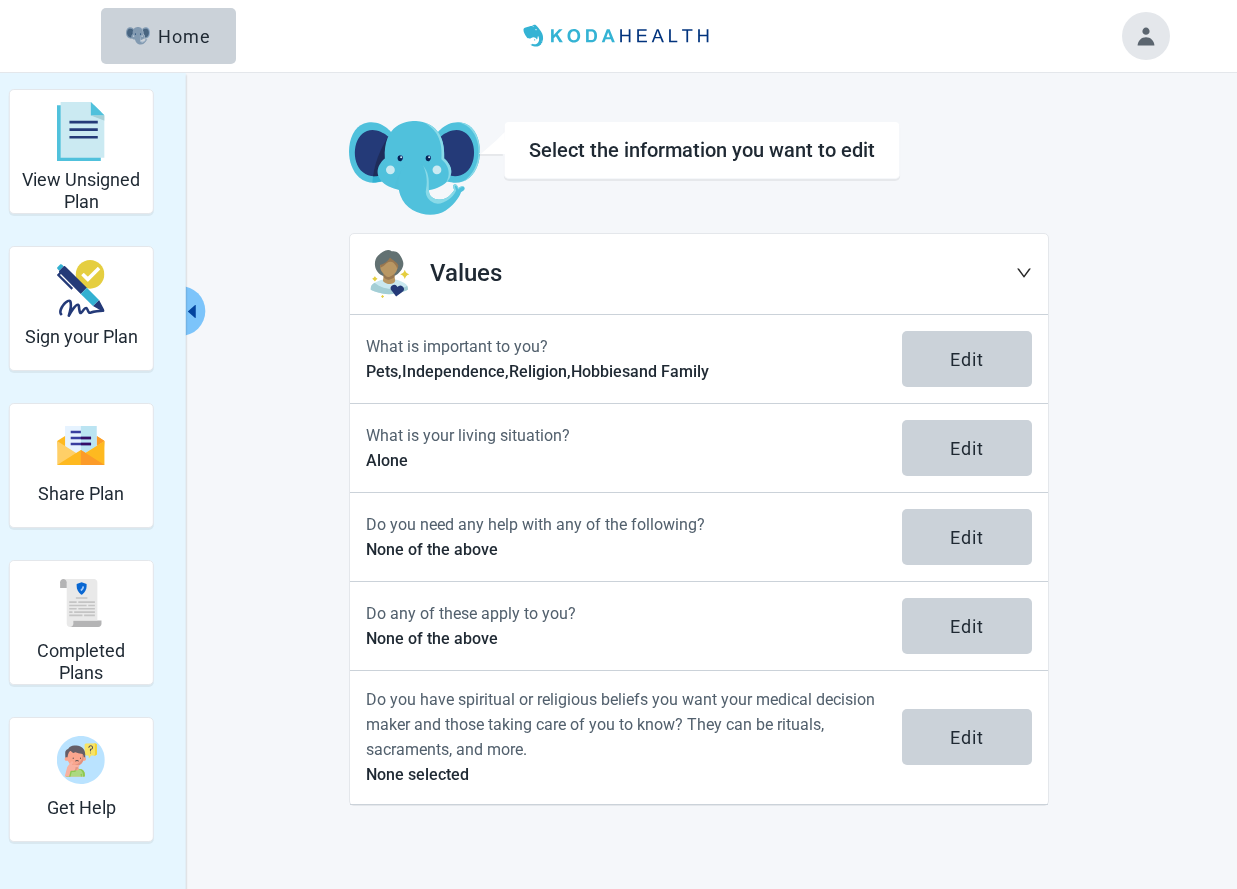 click 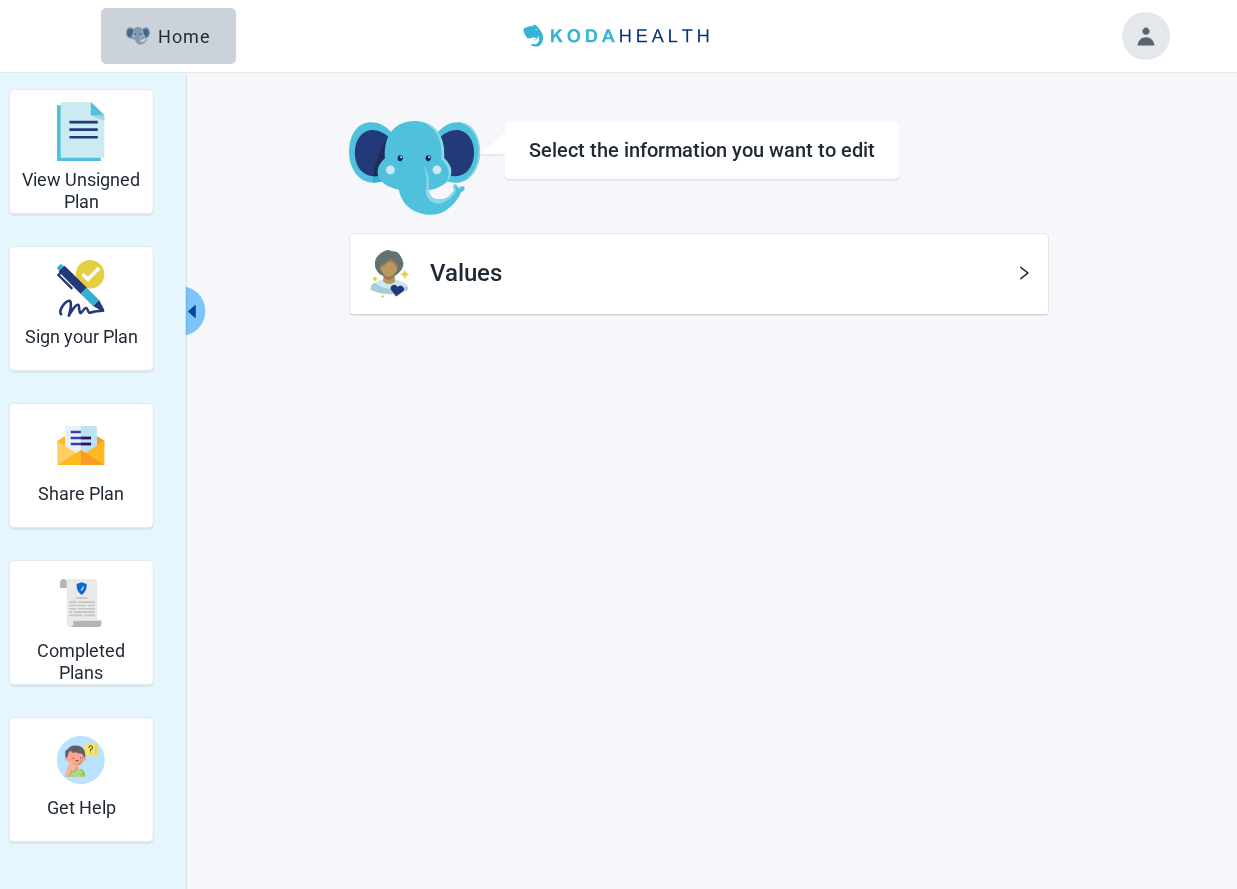 click on "Select the information you want to edit" at bounding box center (702, 150) 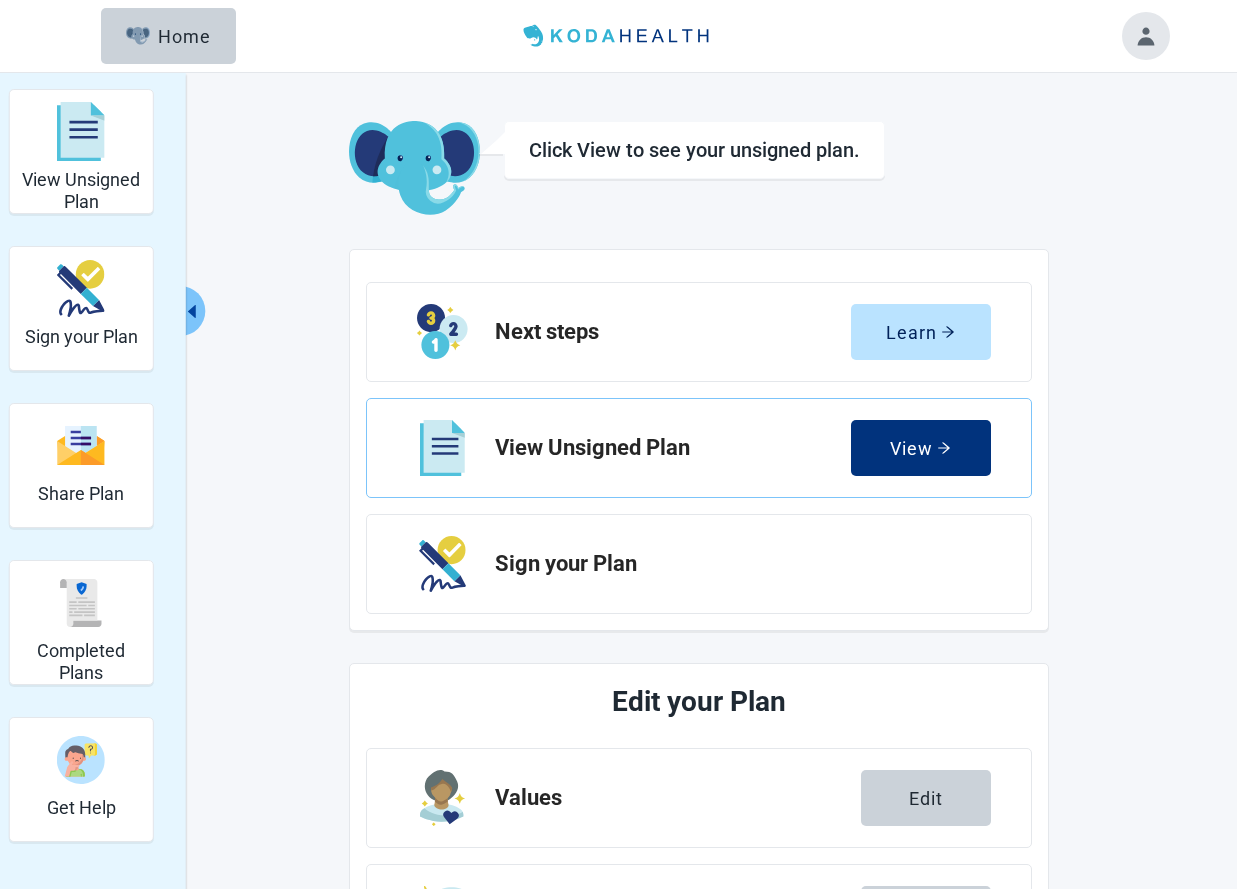 scroll, scrollTop: 453, scrollLeft: 0, axis: vertical 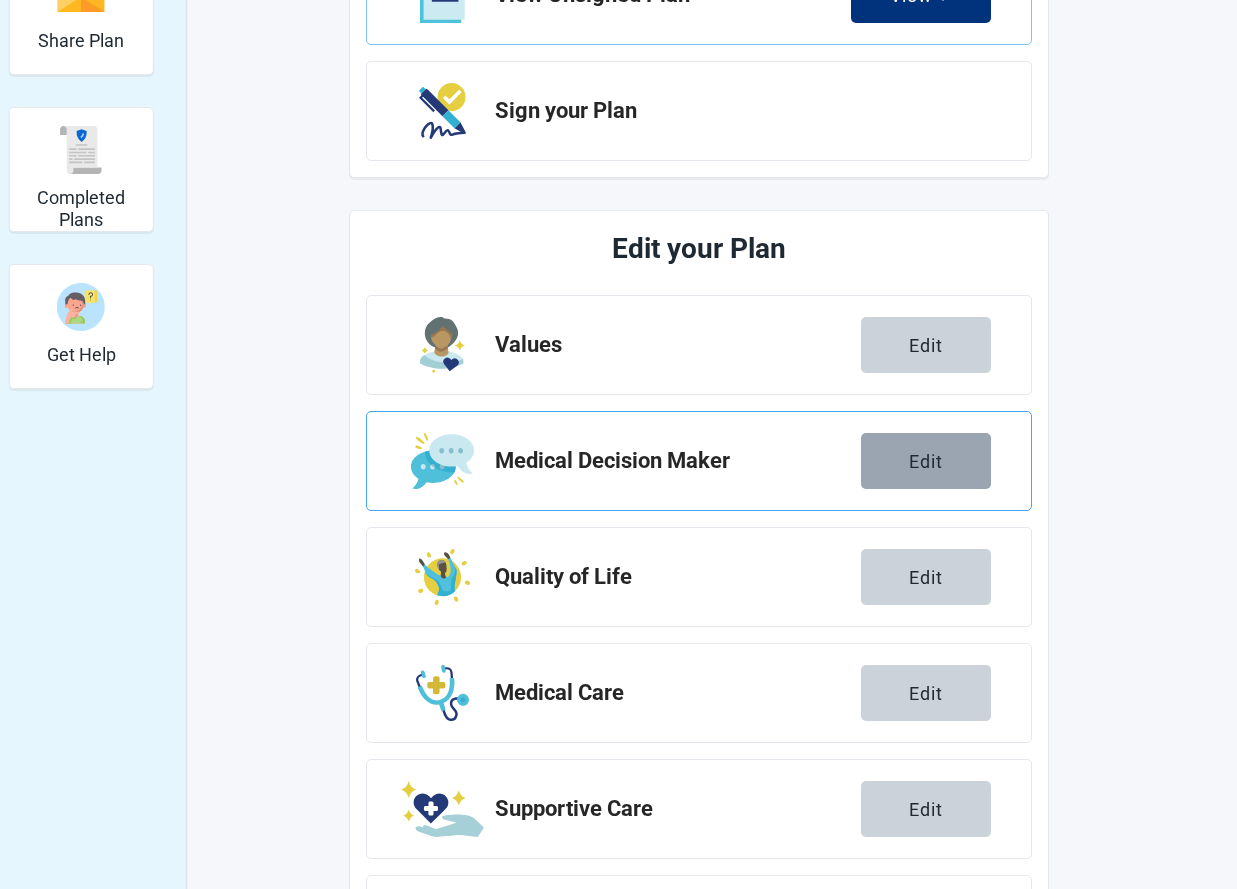 click on "Edit" at bounding box center (926, 461) 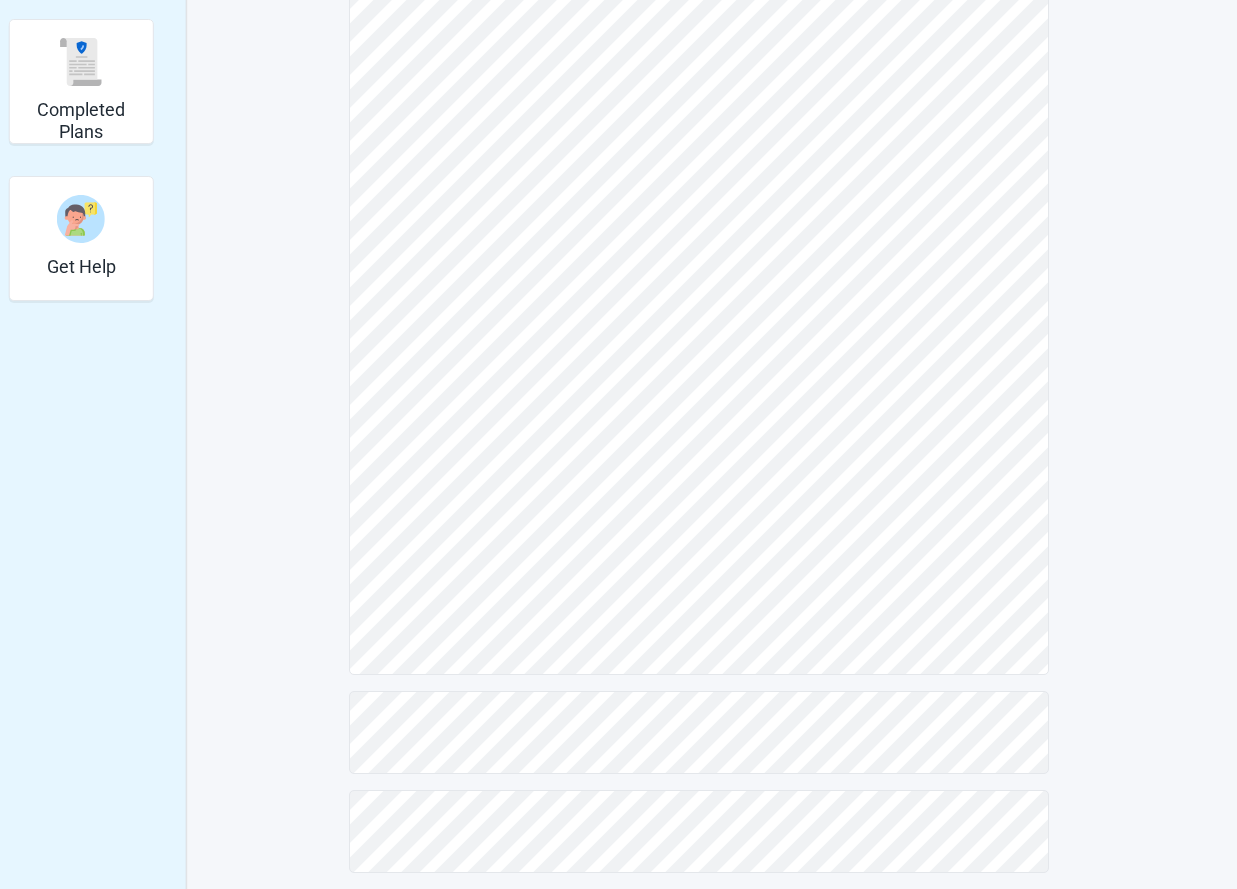 scroll, scrollTop: 557, scrollLeft: 0, axis: vertical 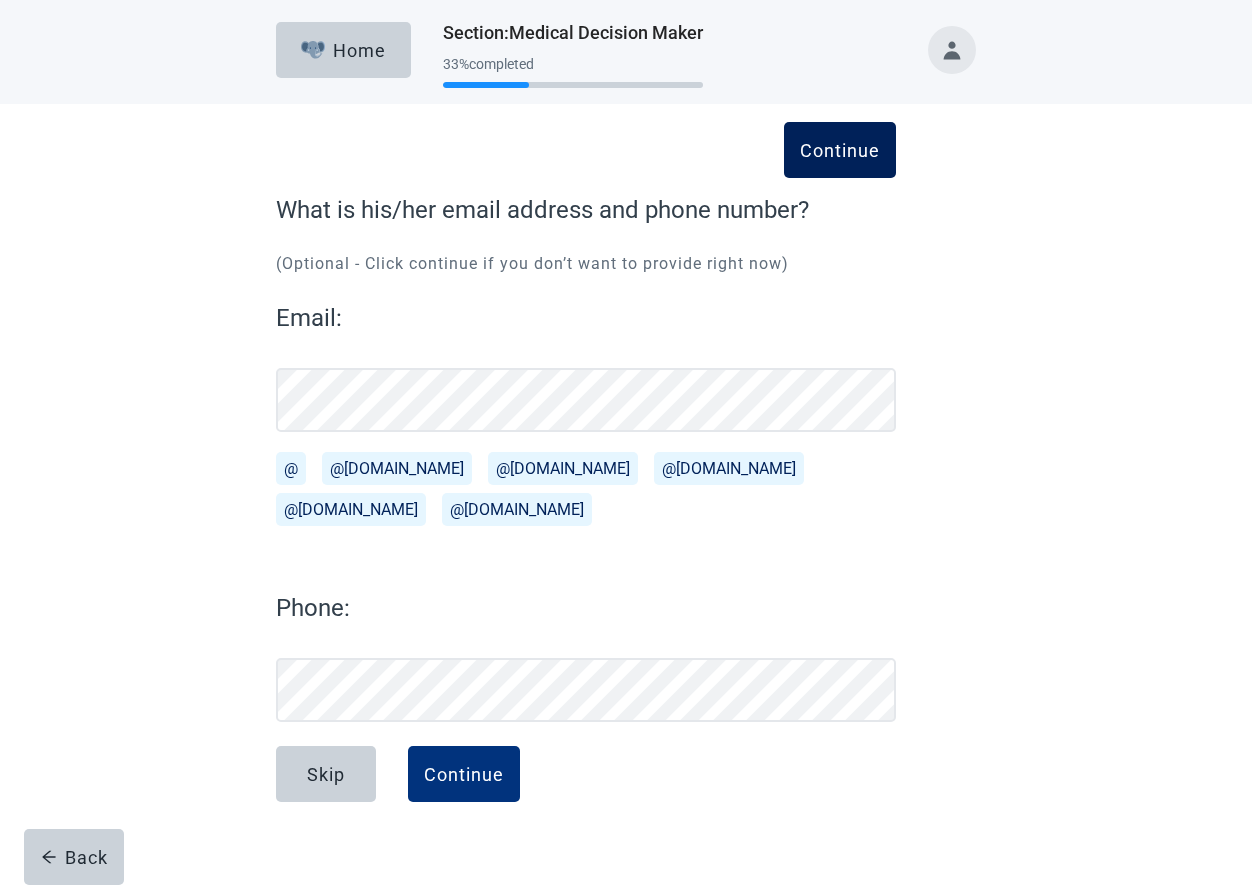 click on "Continue" at bounding box center (840, 150) 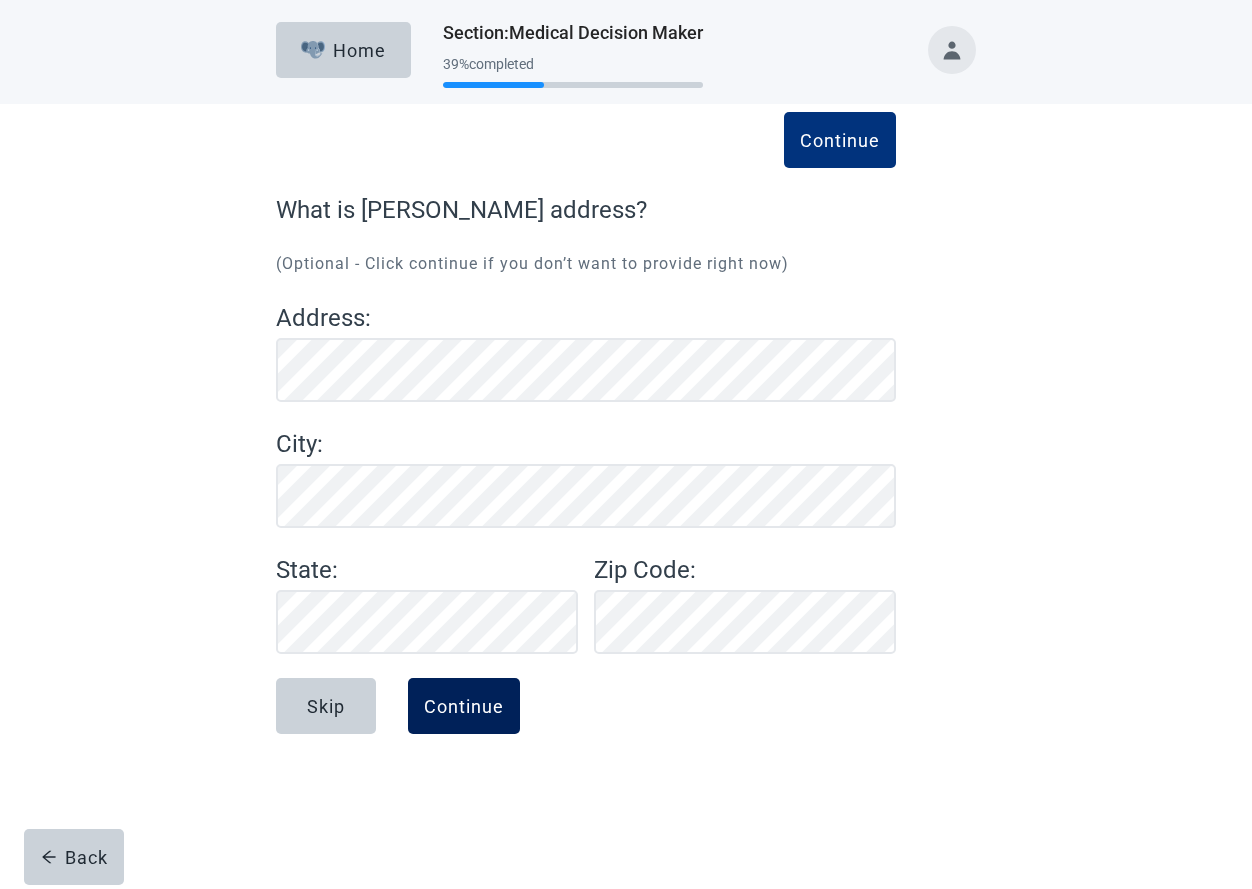 click on "Continue" at bounding box center [464, 706] 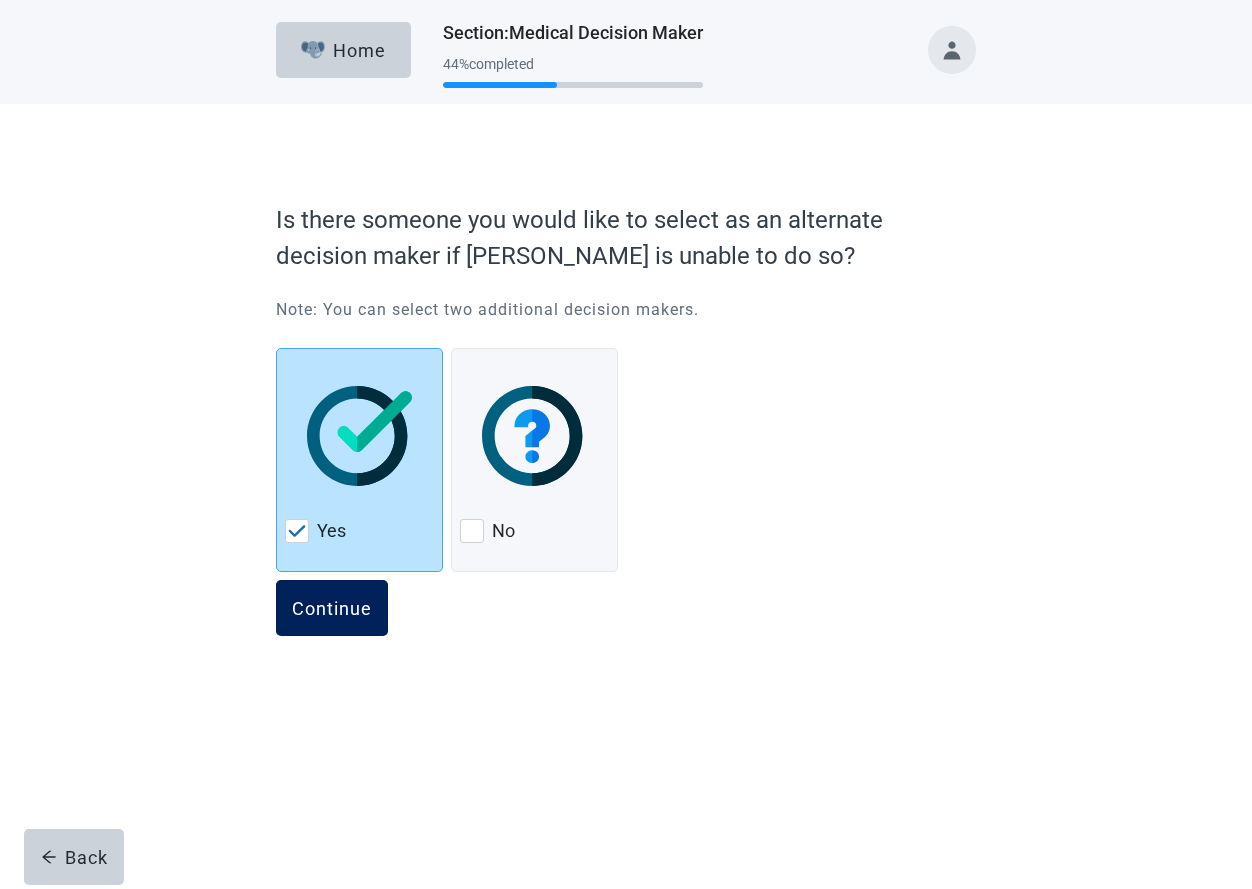click on "Continue" at bounding box center [332, 608] 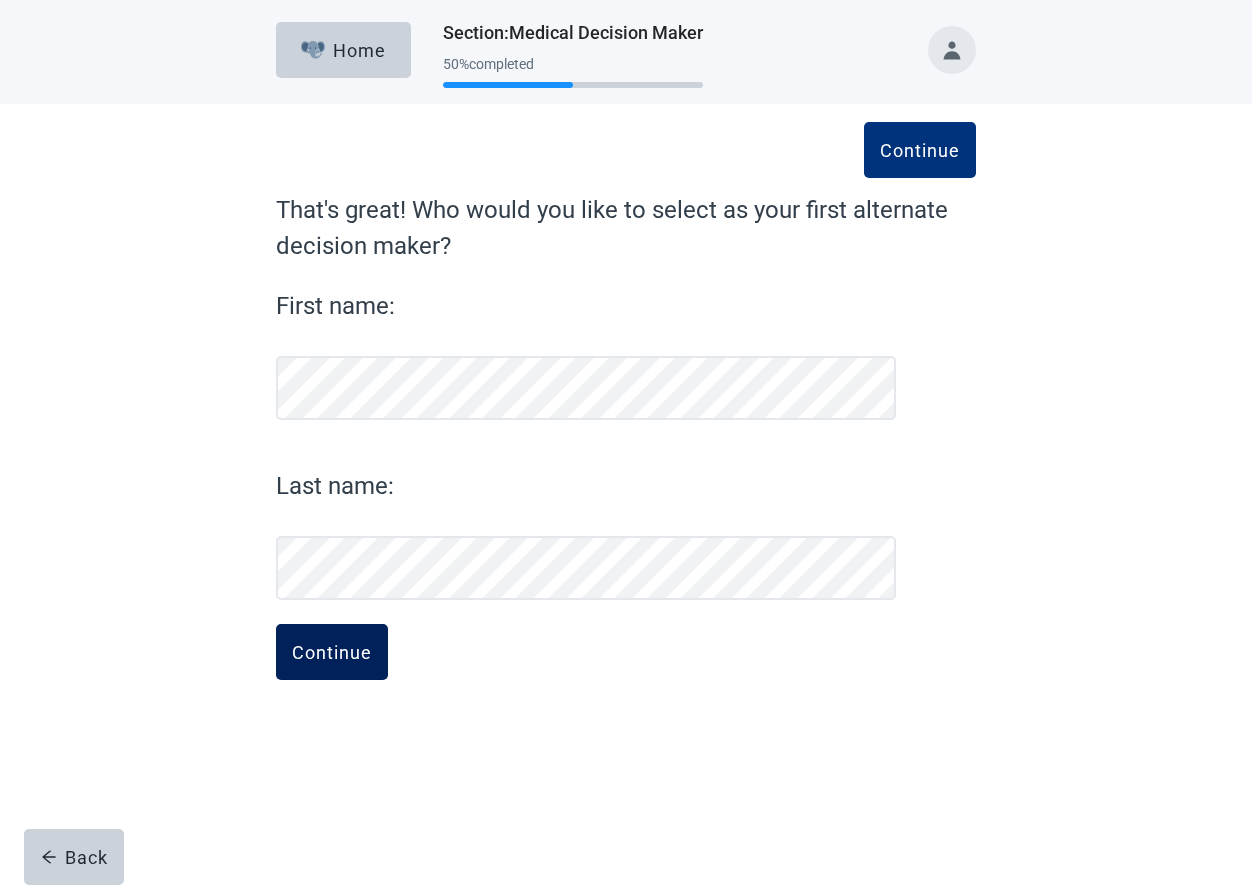click on "Continue" at bounding box center (332, 652) 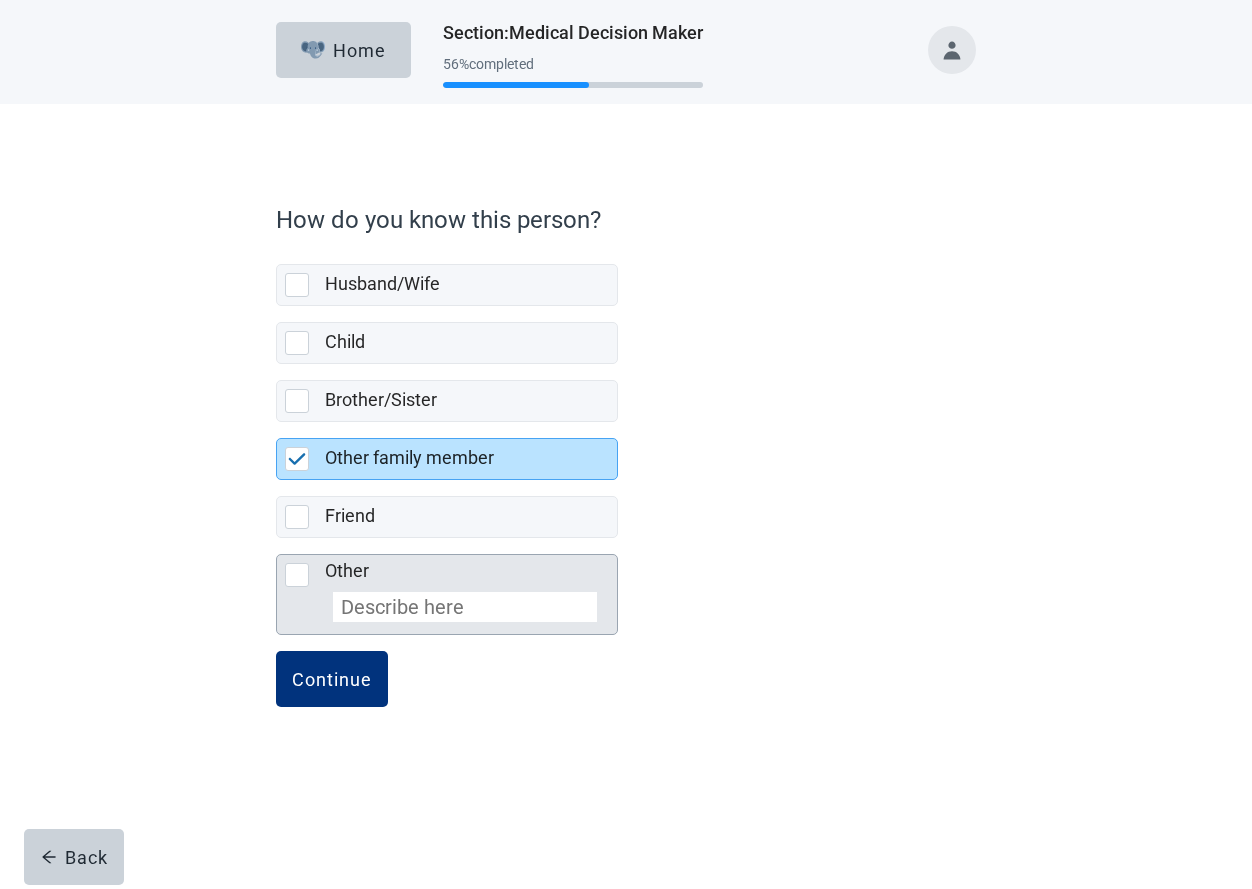 click at bounding box center [465, 607] 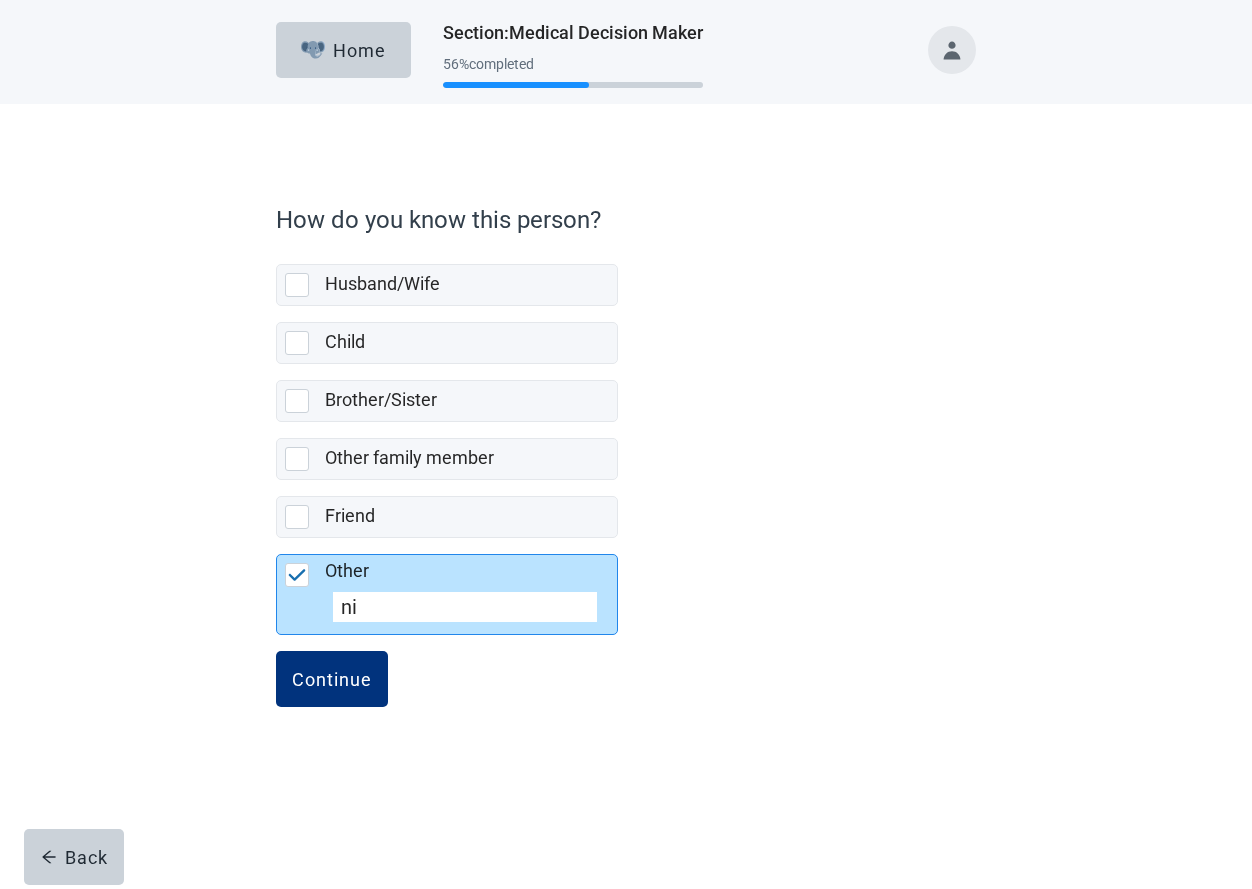 type on "n" 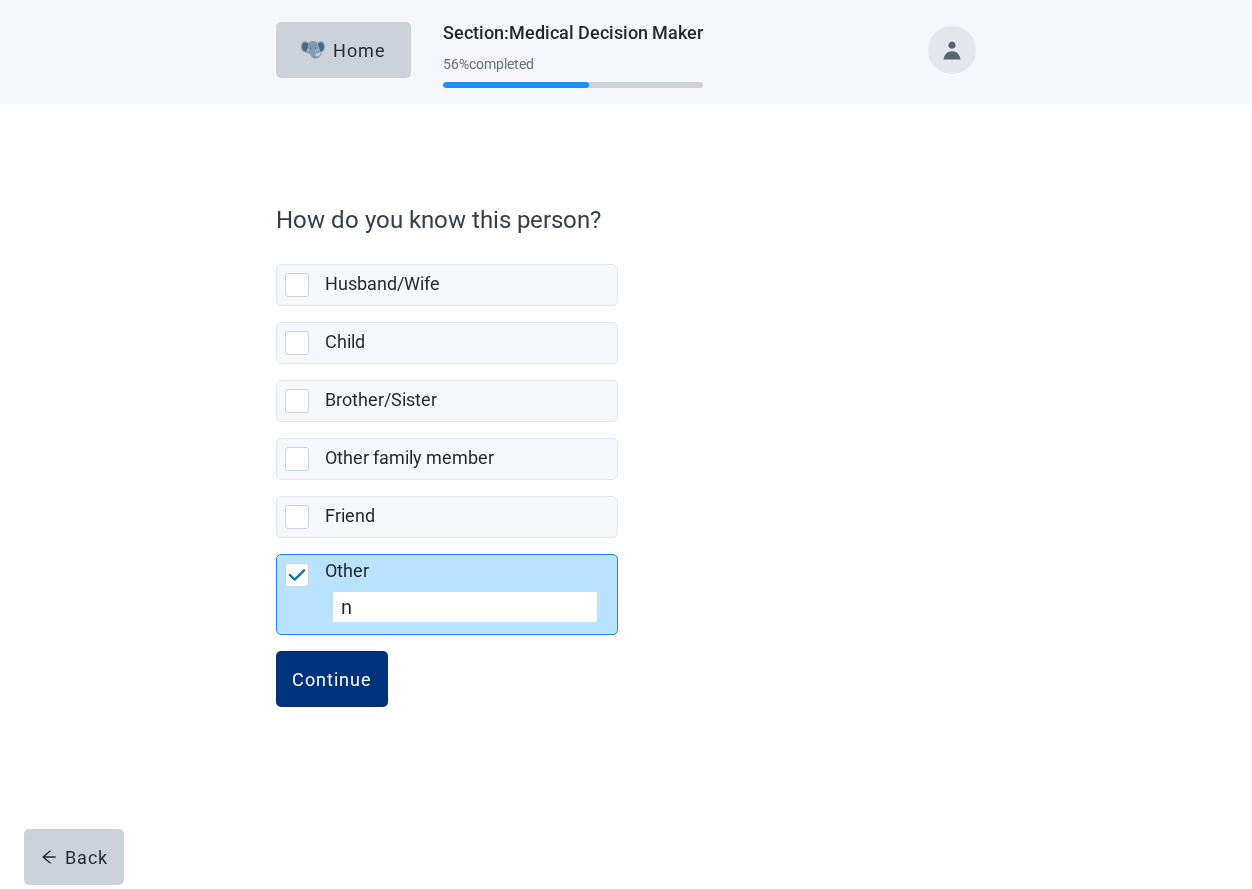 type 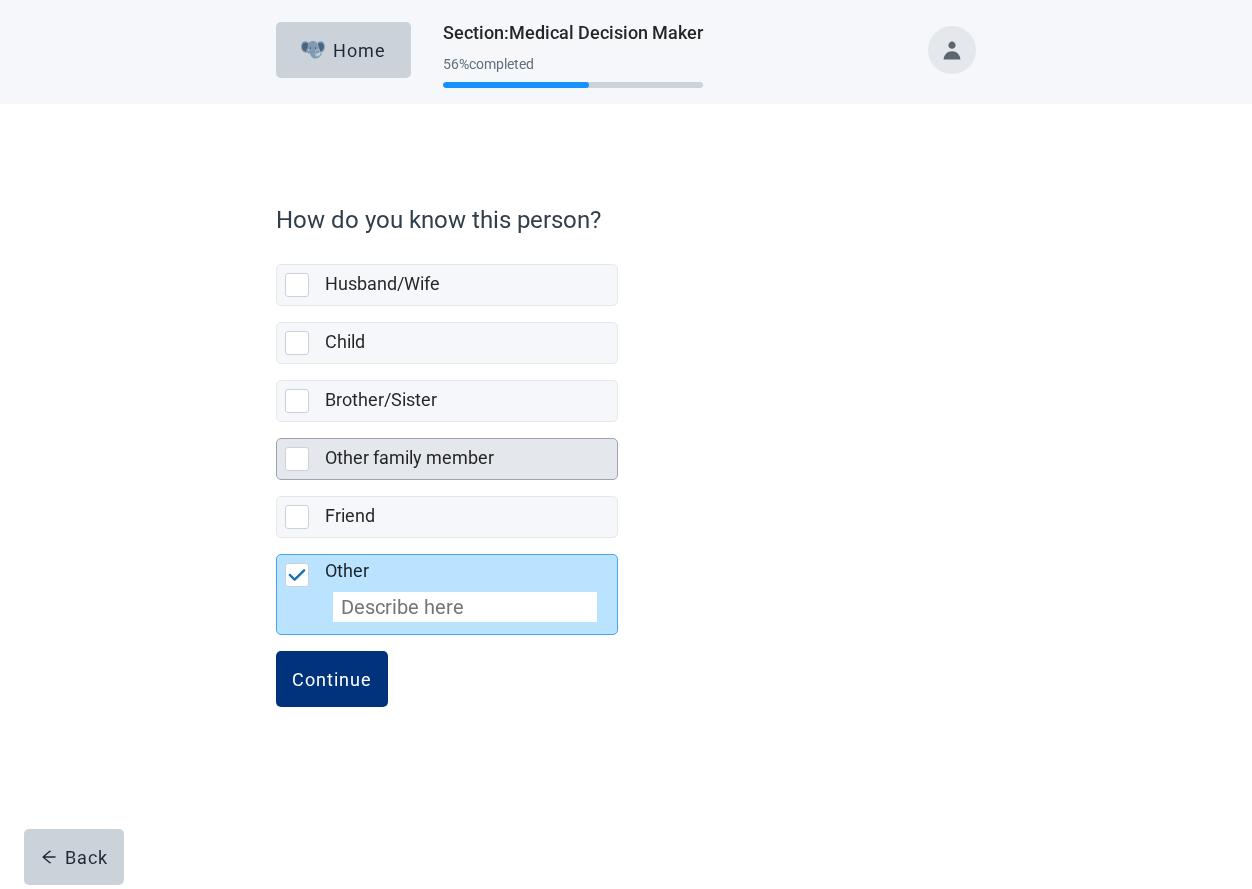 click at bounding box center (297, 459) 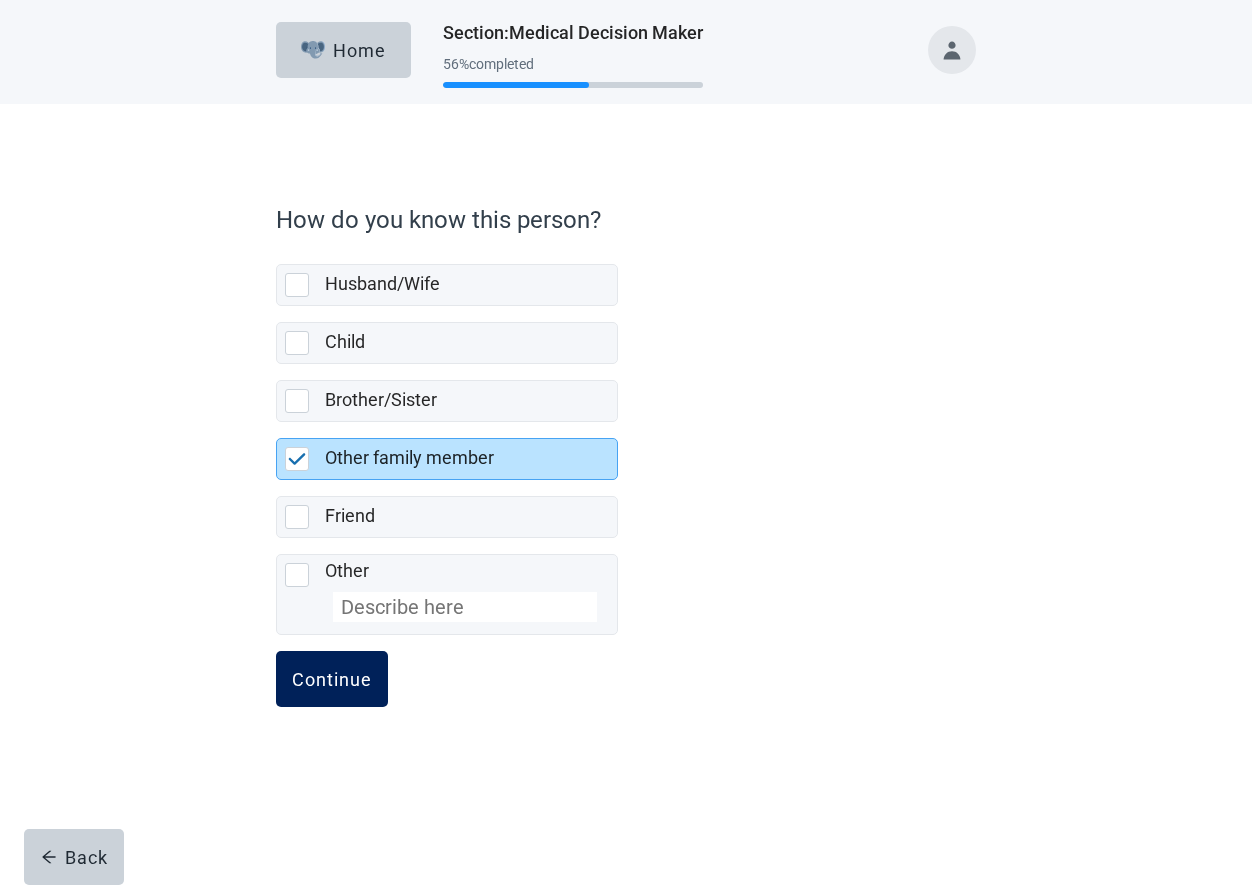 click on "Continue" at bounding box center (332, 679) 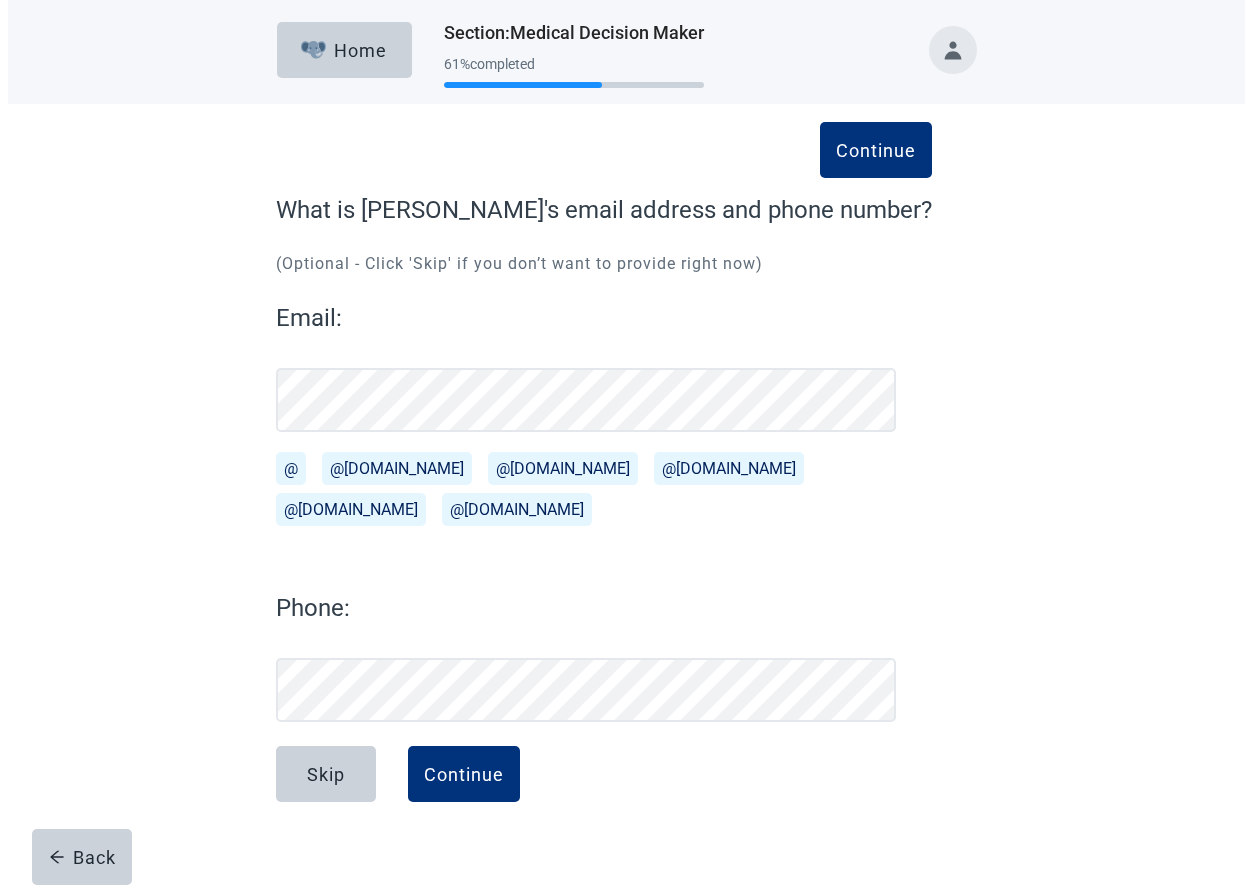 scroll, scrollTop: 0, scrollLeft: 0, axis: both 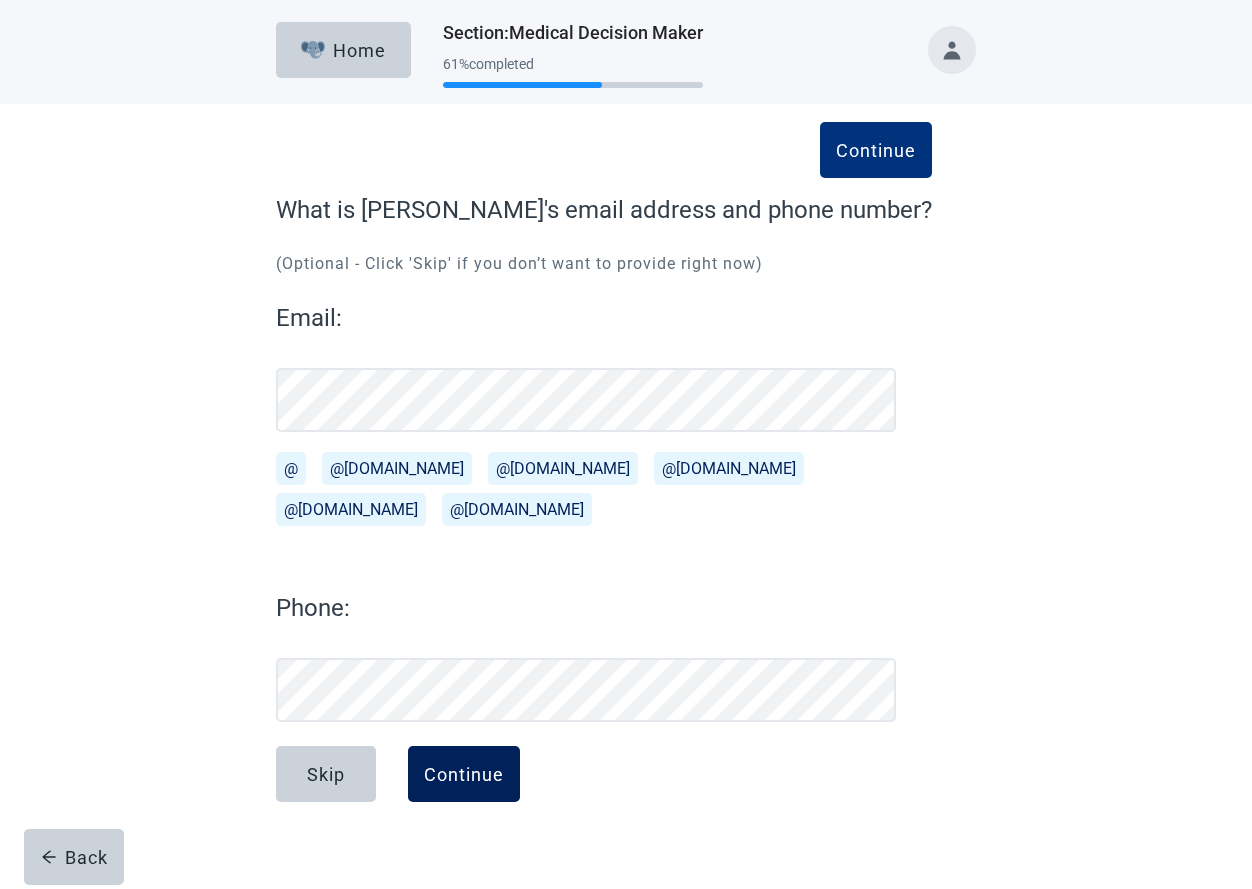 click on "Continue" at bounding box center (464, 774) 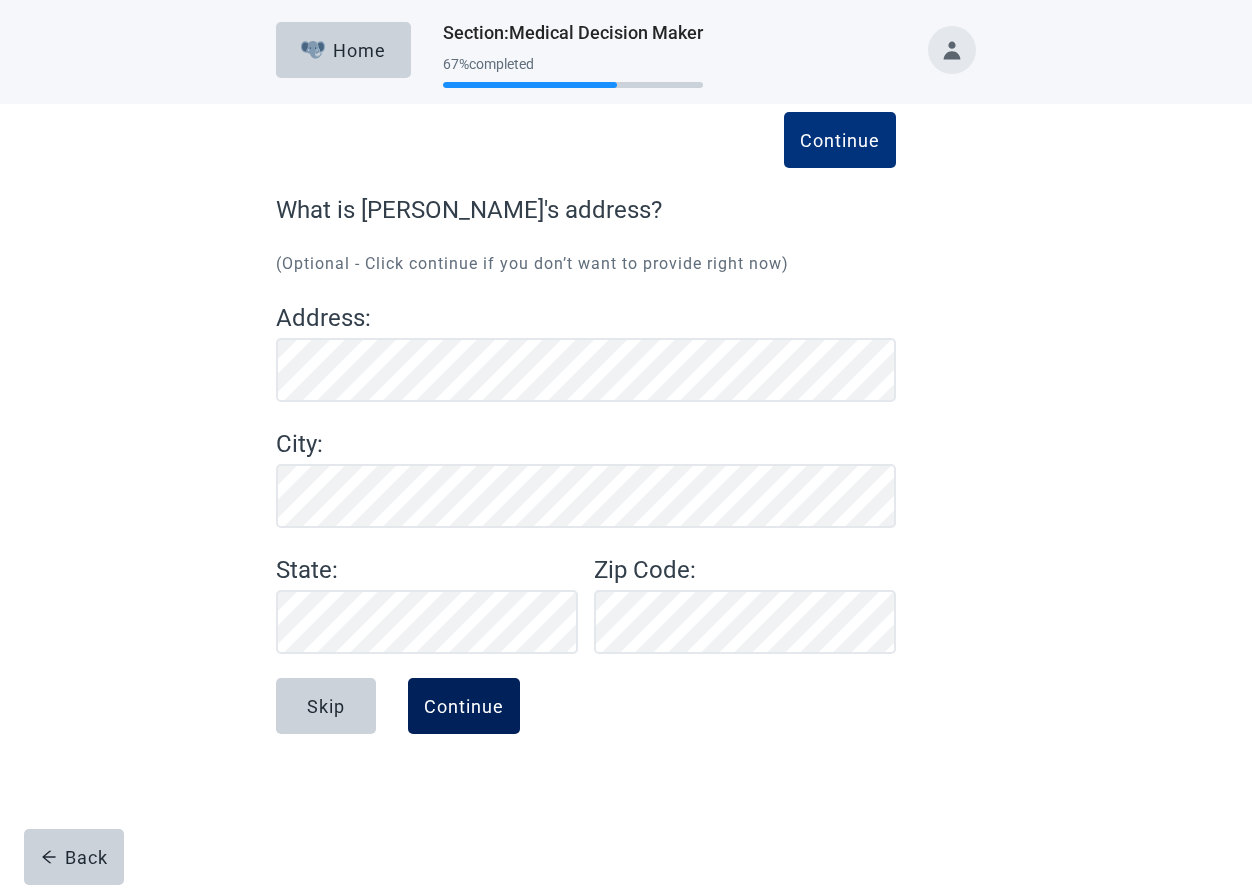 click on "Continue" at bounding box center [464, 706] 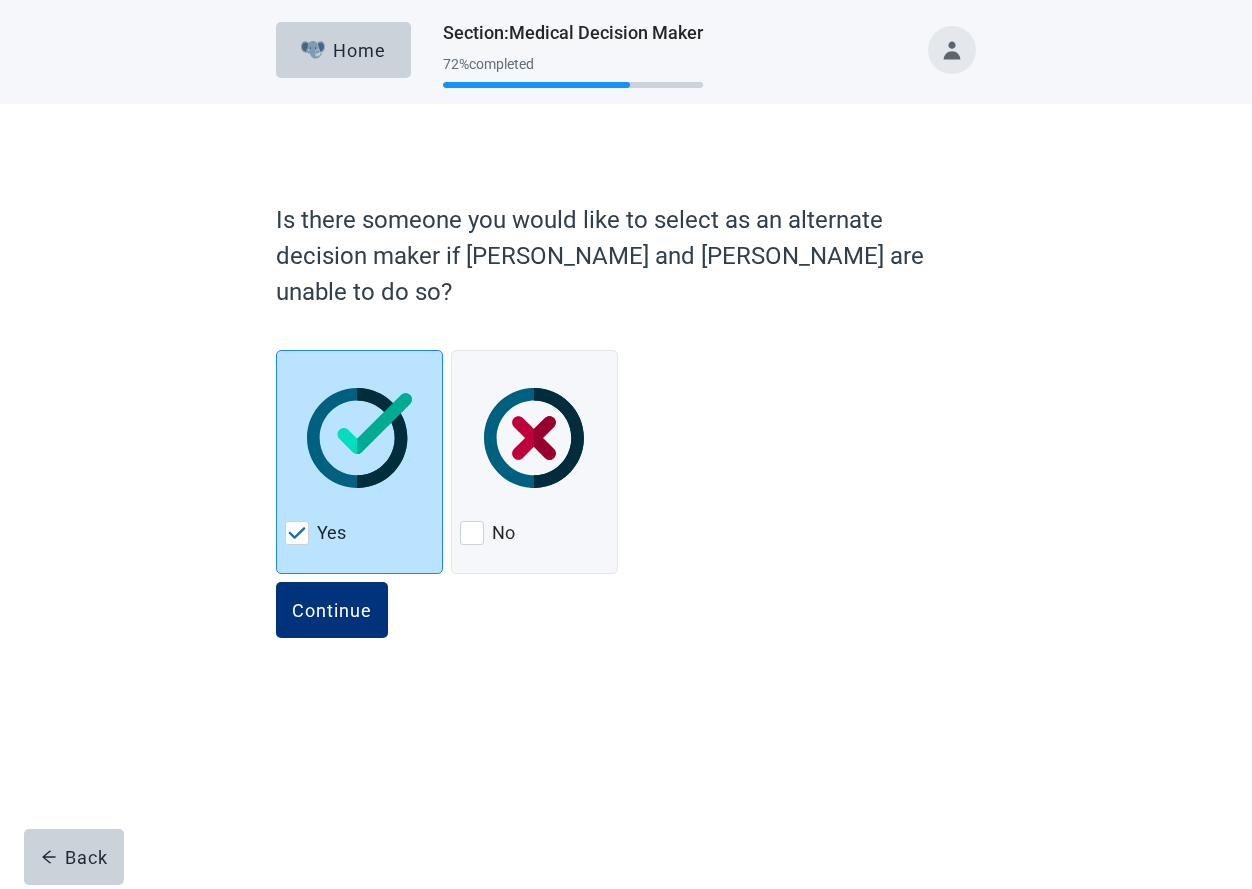 click at bounding box center [359, 438] 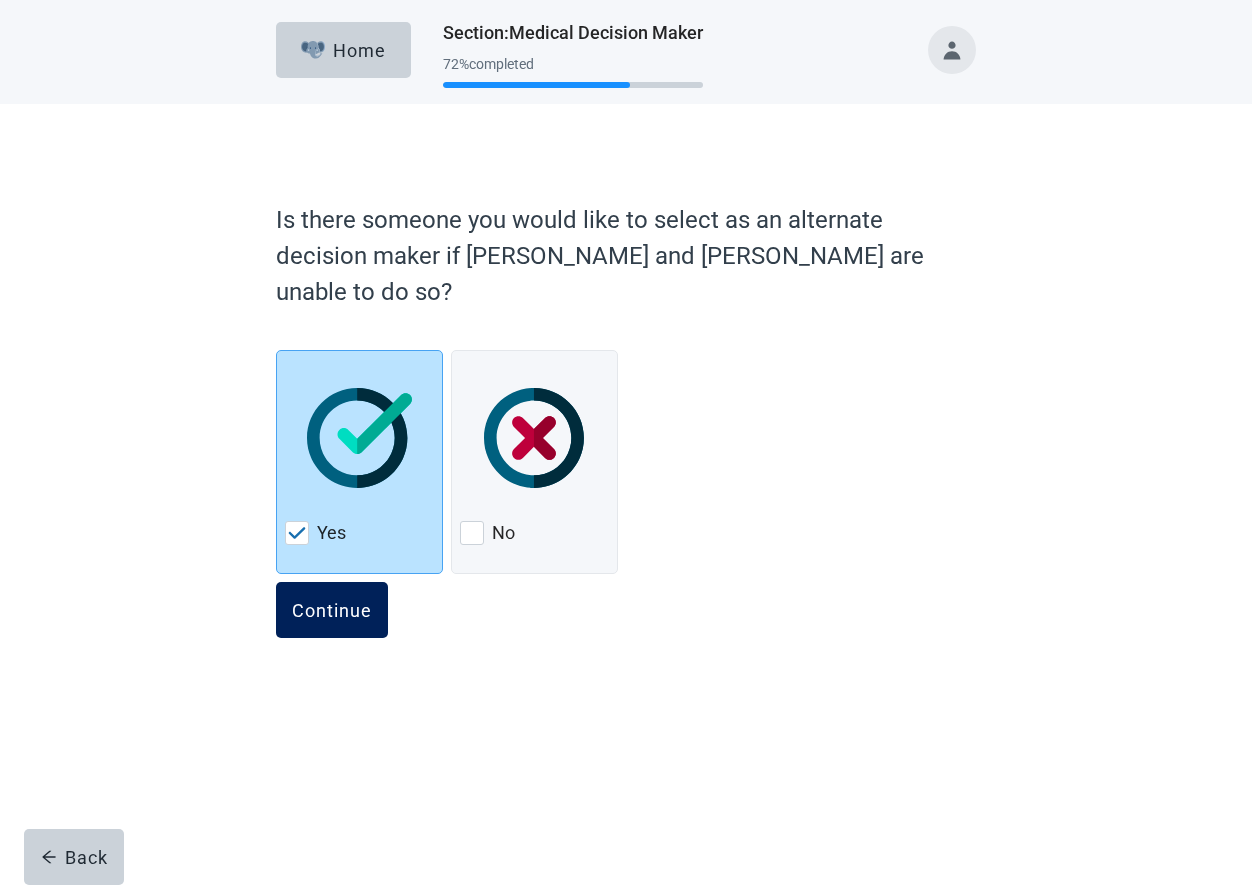 click on "Continue" at bounding box center (332, 610) 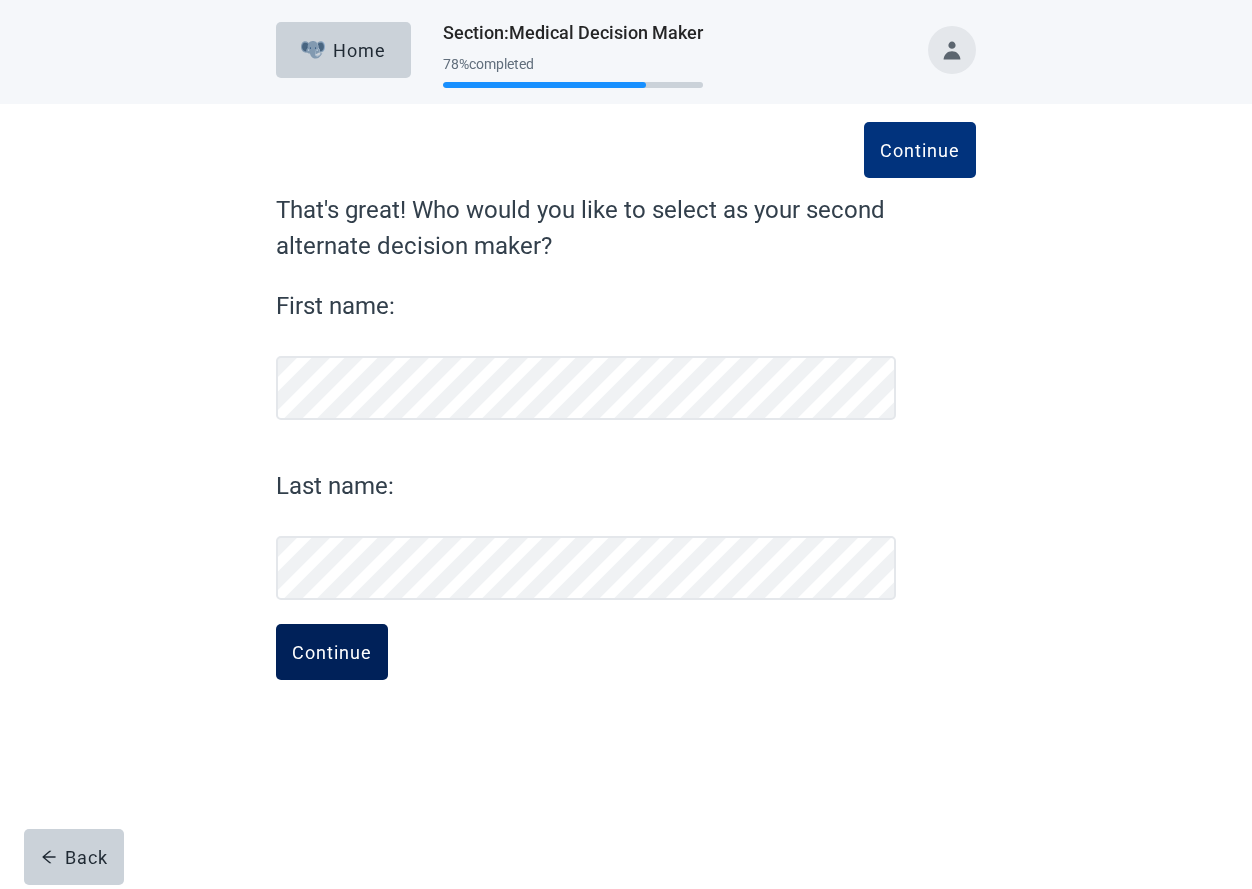click on "Continue" at bounding box center (332, 652) 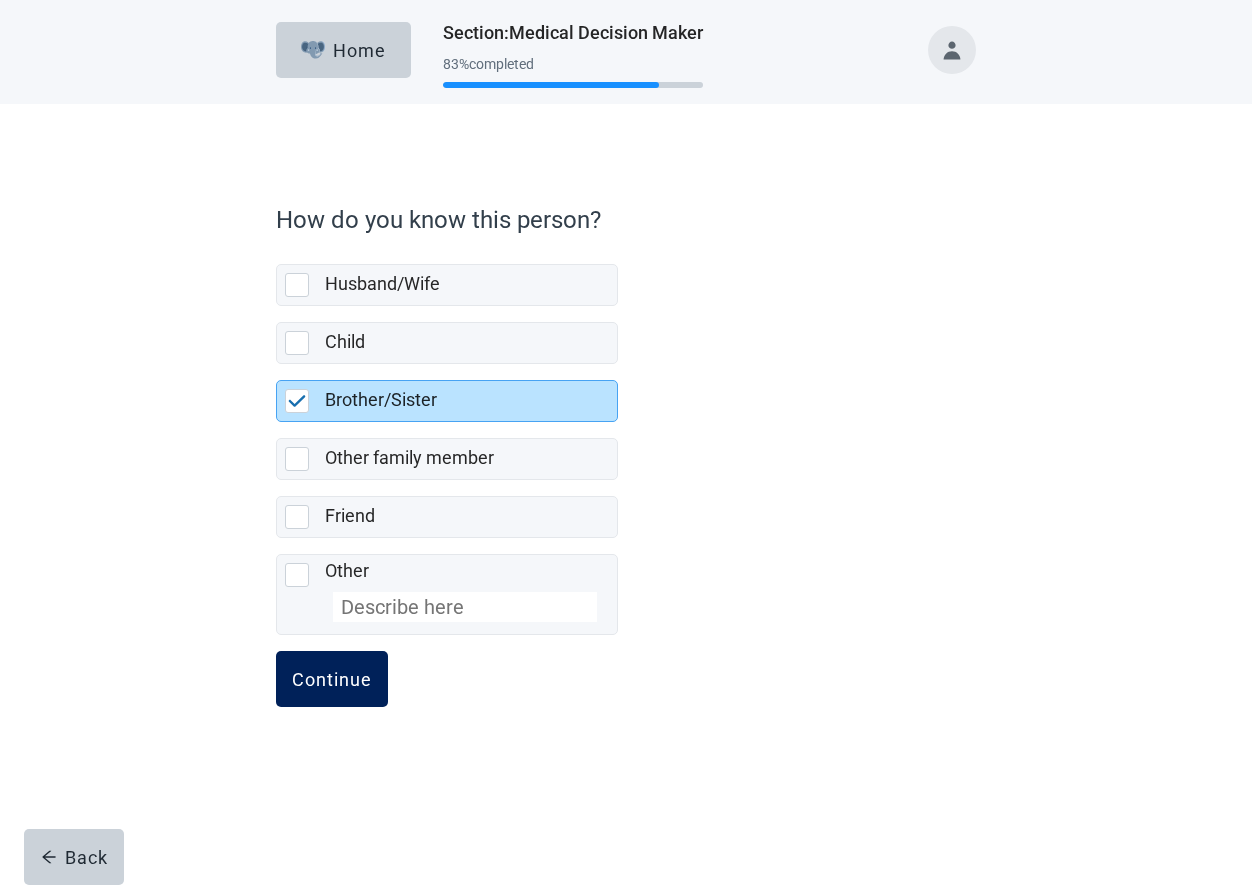 click on "Continue" at bounding box center [332, 679] 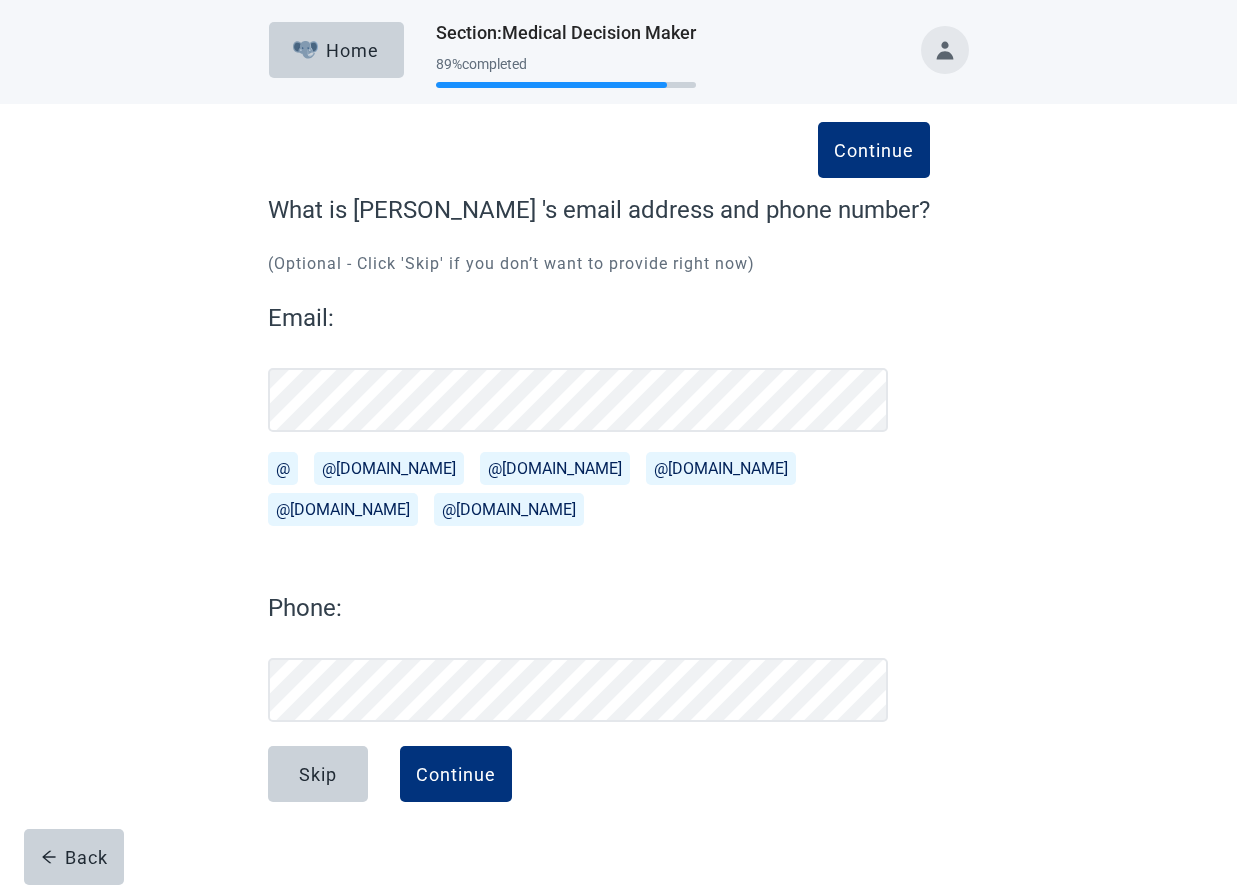 scroll, scrollTop: 0, scrollLeft: 0, axis: both 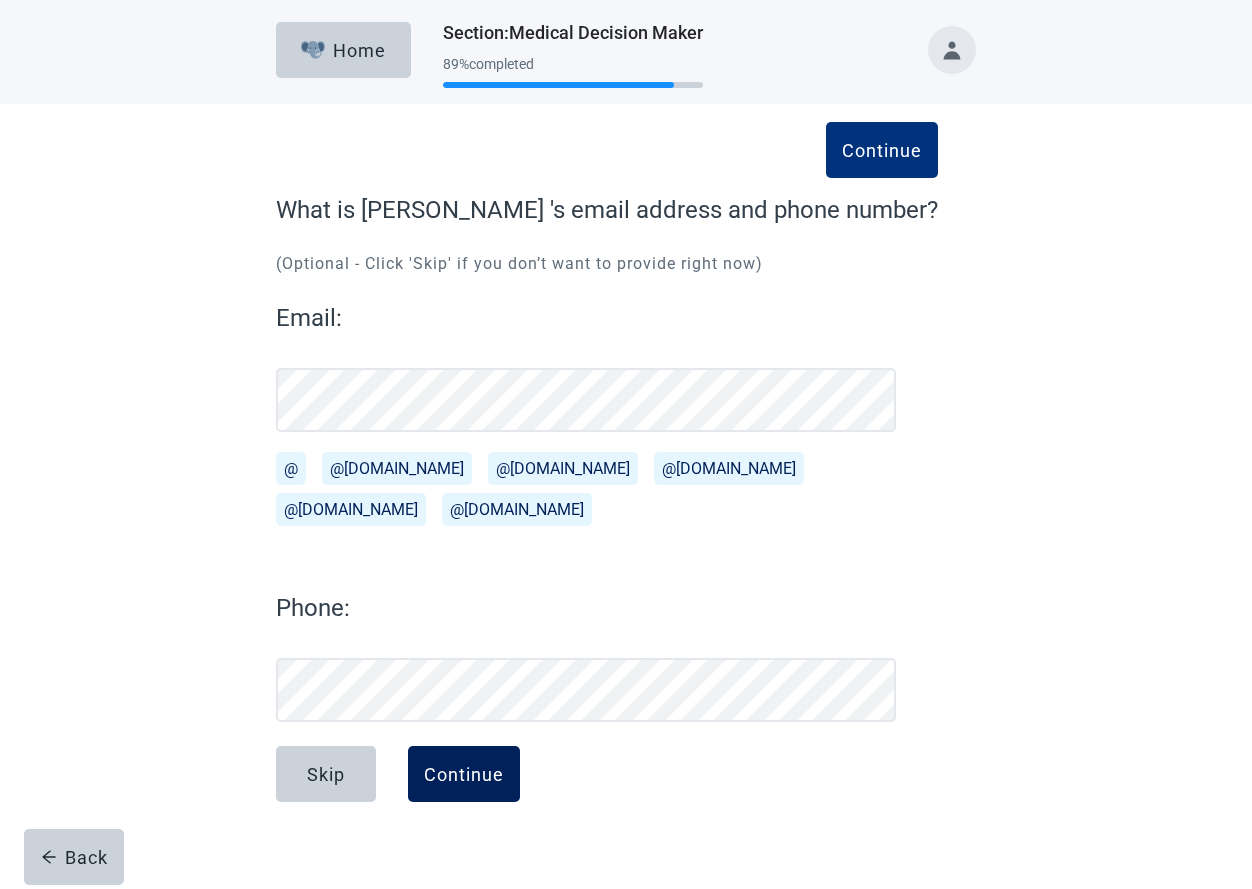 click on "Continue" at bounding box center (464, 774) 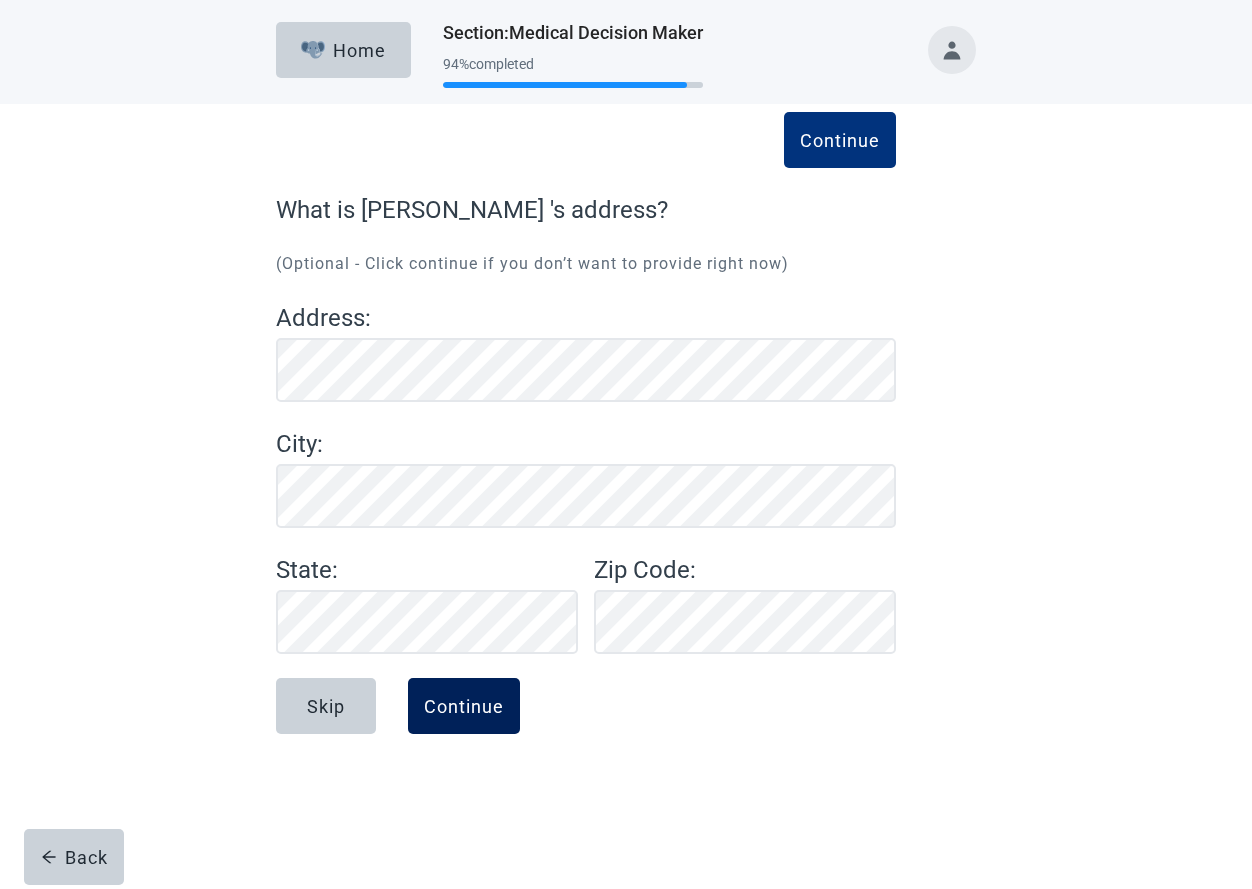 click on "Continue" at bounding box center (464, 706) 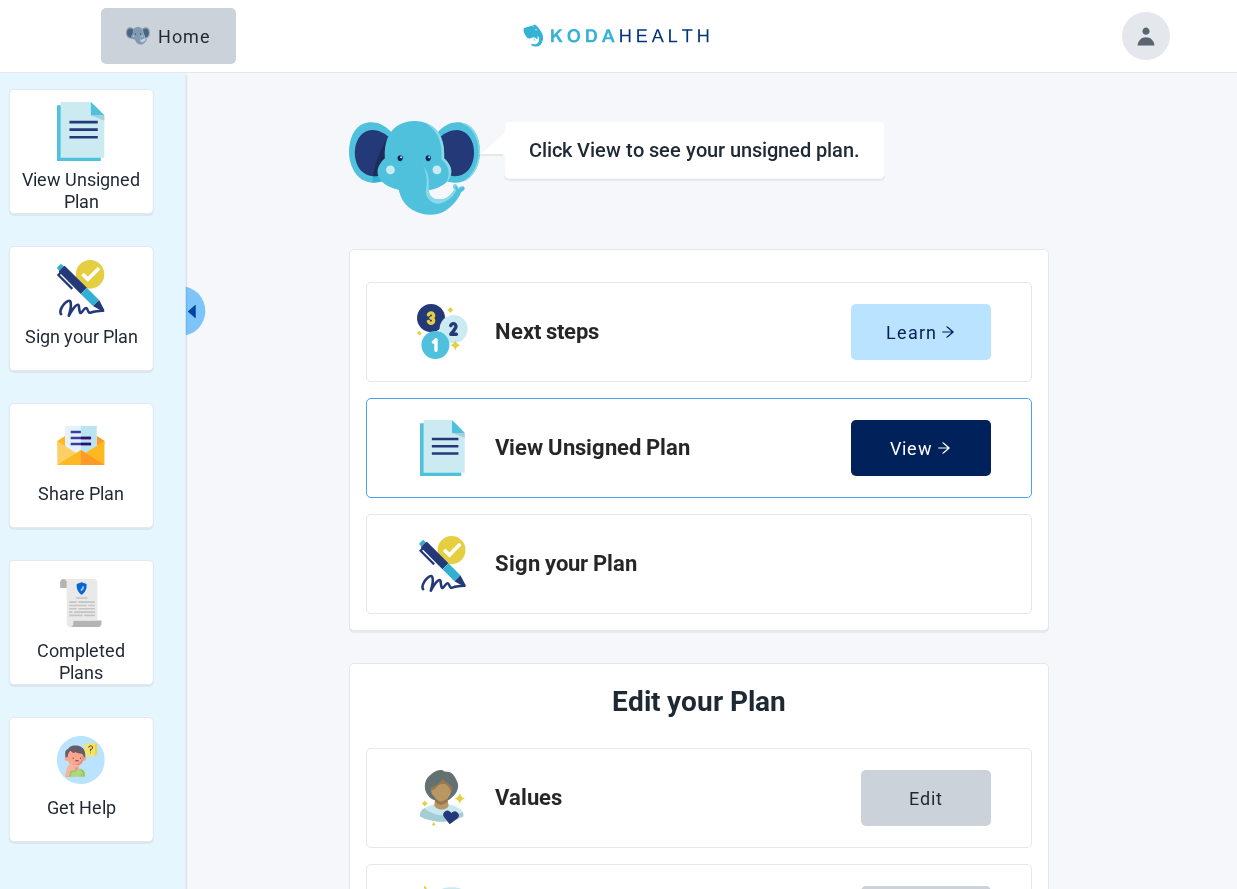 click on "View" at bounding box center [920, 448] 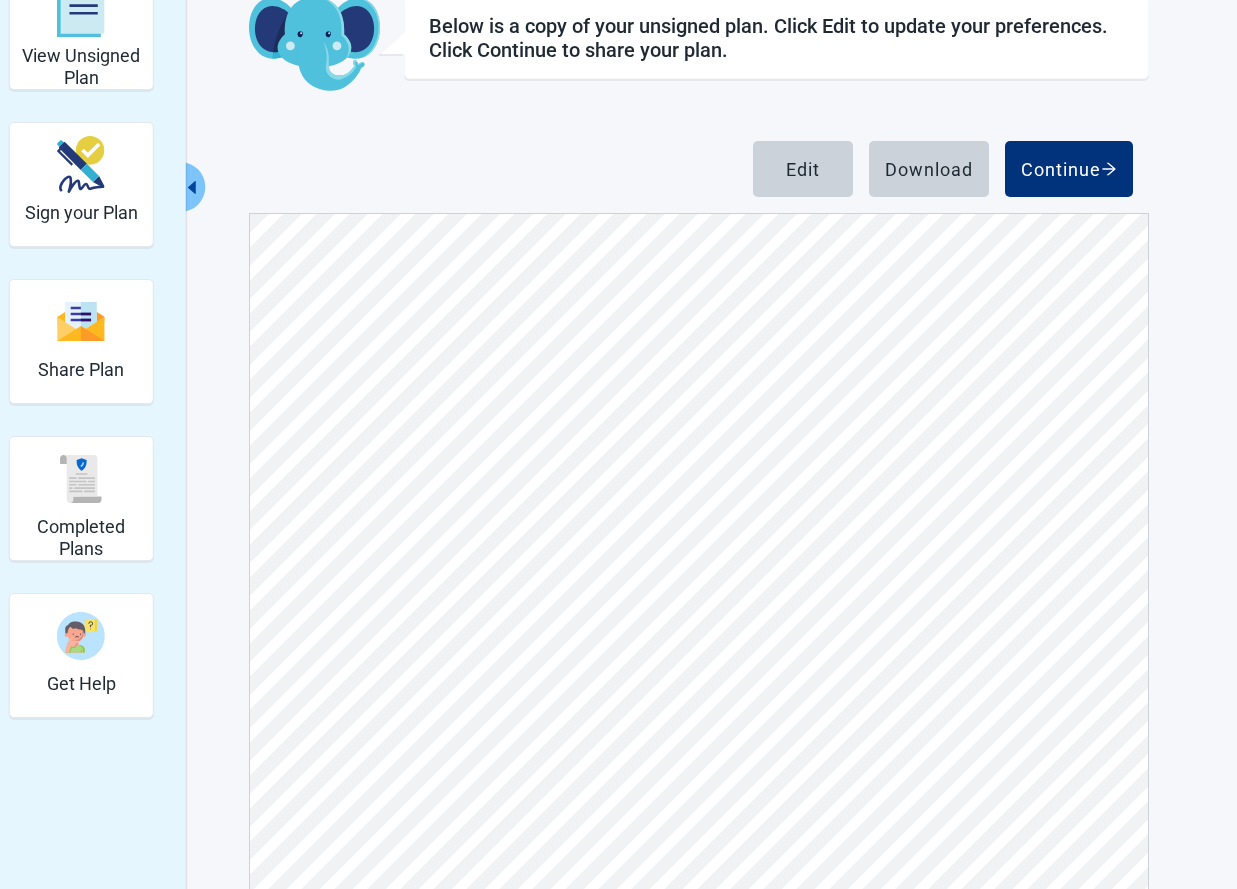 scroll, scrollTop: 193, scrollLeft: 0, axis: vertical 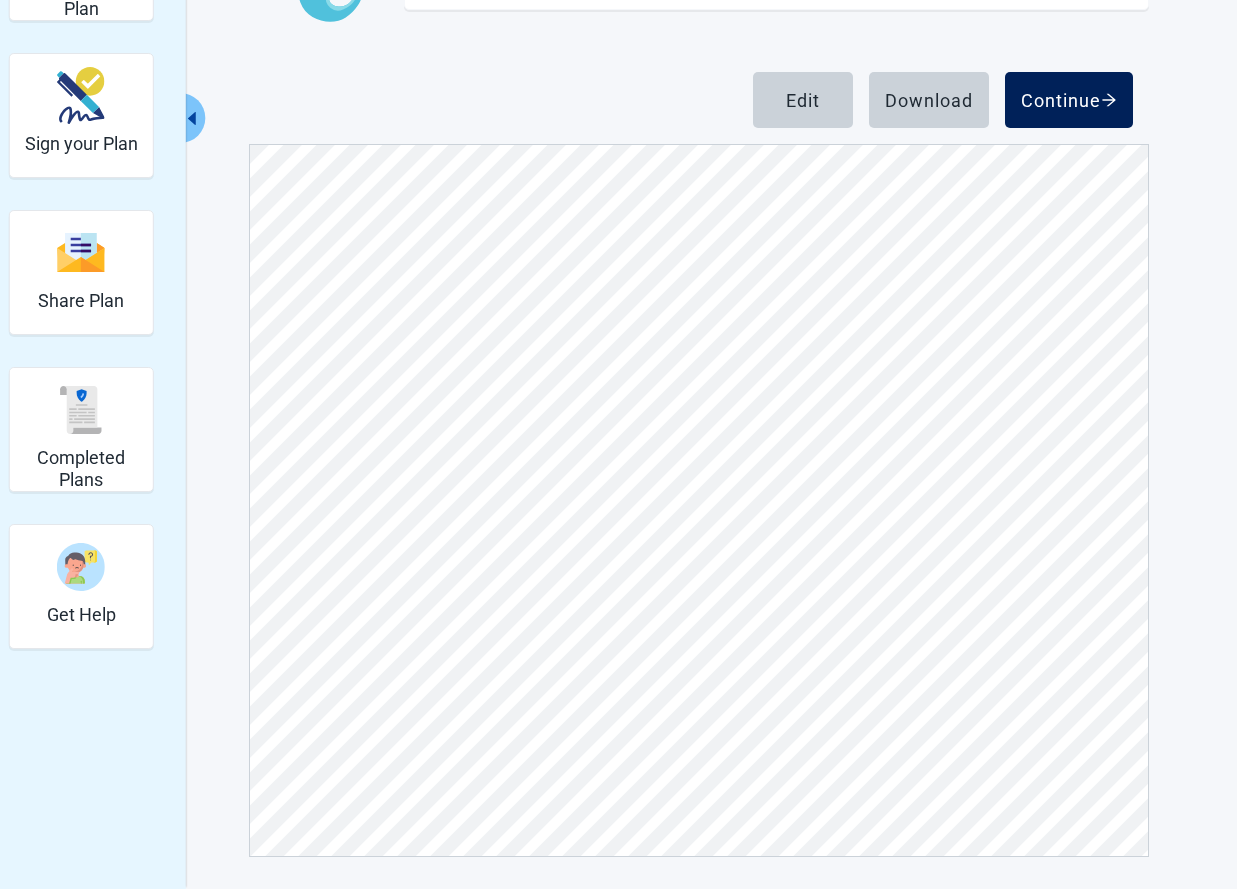 click on "Continue" at bounding box center [1069, 100] 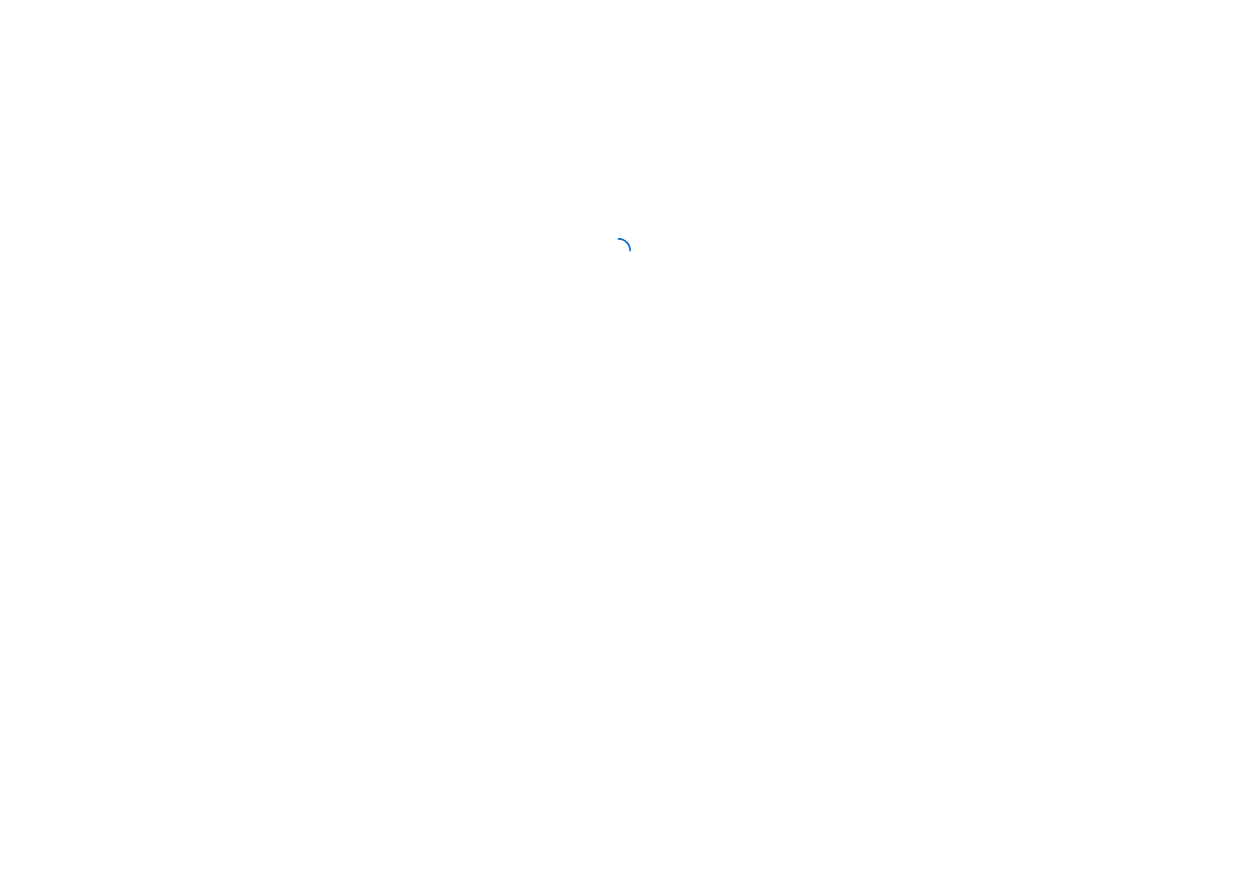 scroll, scrollTop: 0, scrollLeft: 0, axis: both 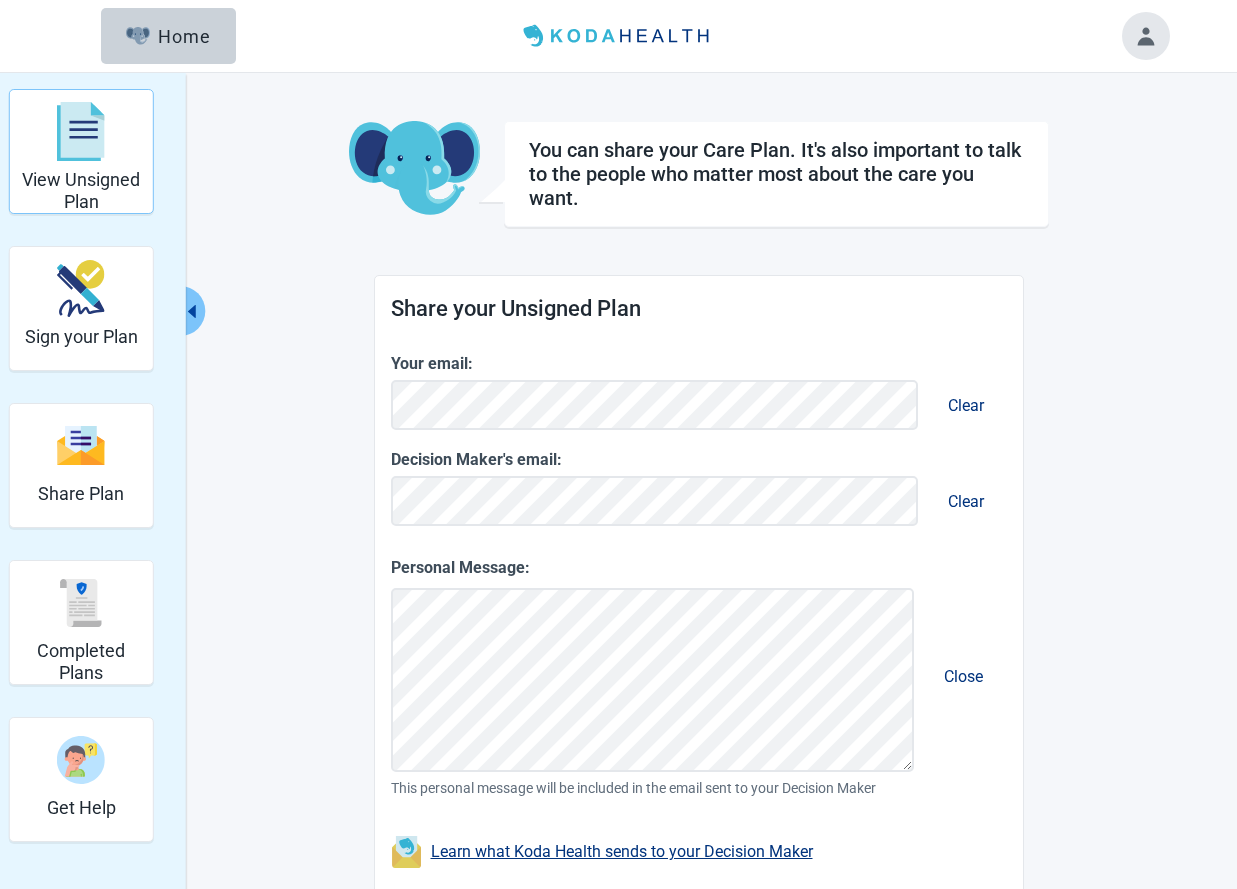 click at bounding box center (81, 132) 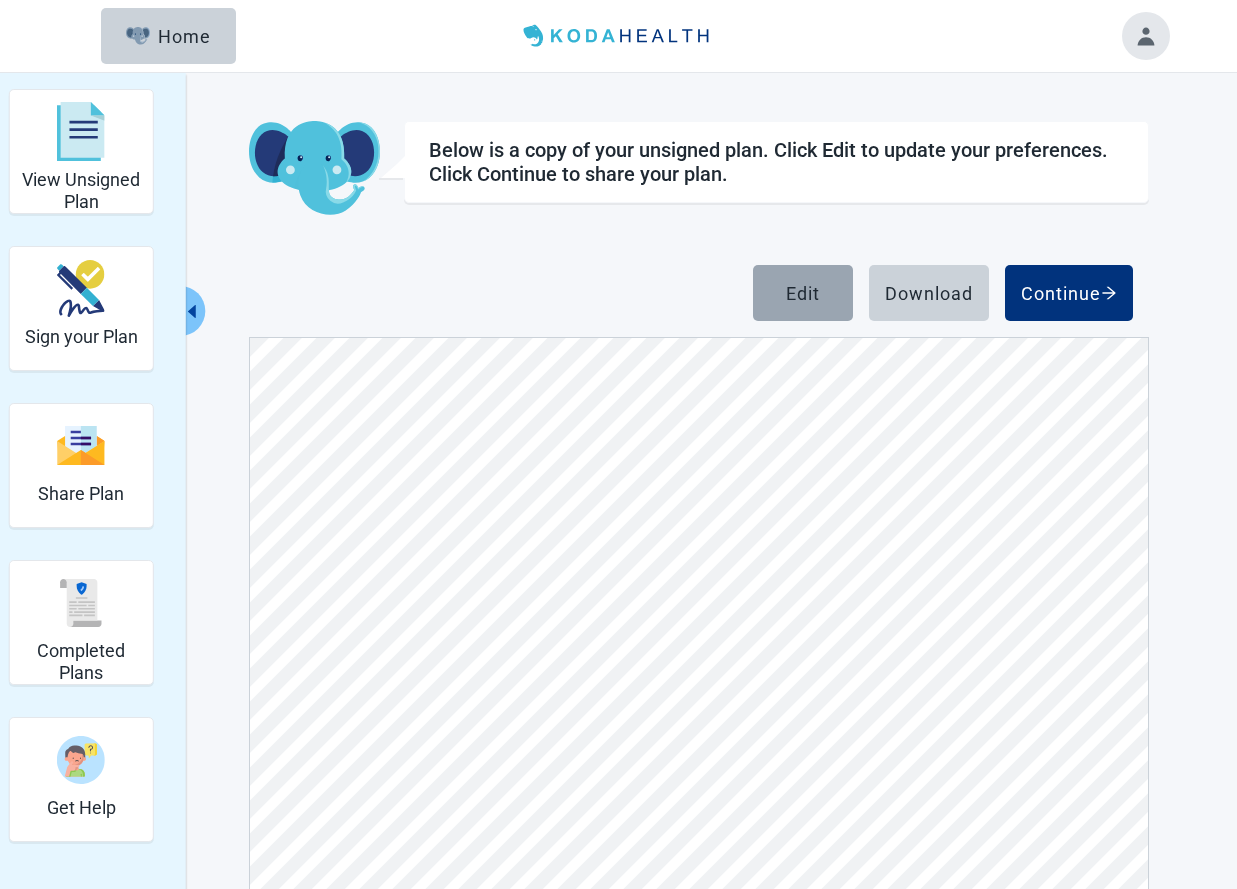 click on "Edit" at bounding box center (803, 293) 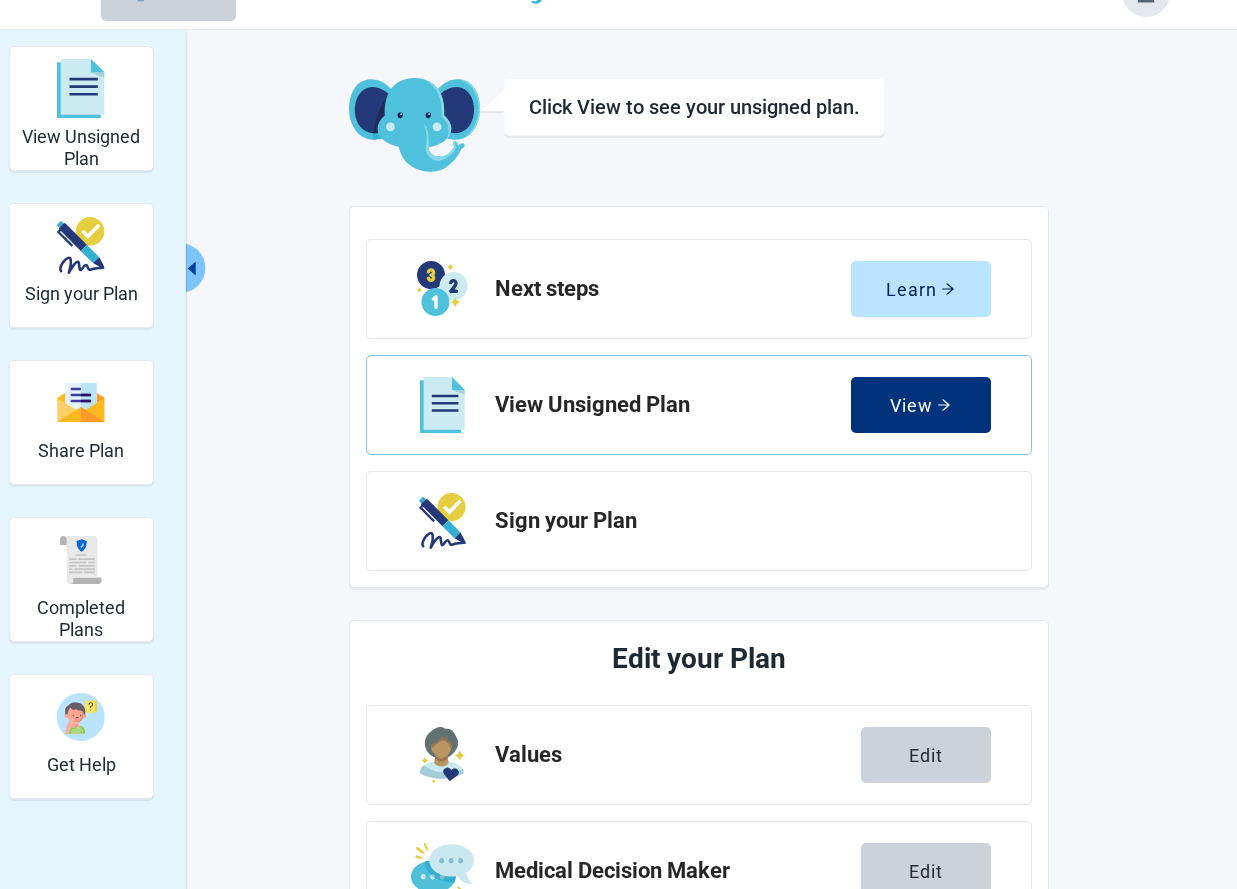 scroll, scrollTop: 0, scrollLeft: 0, axis: both 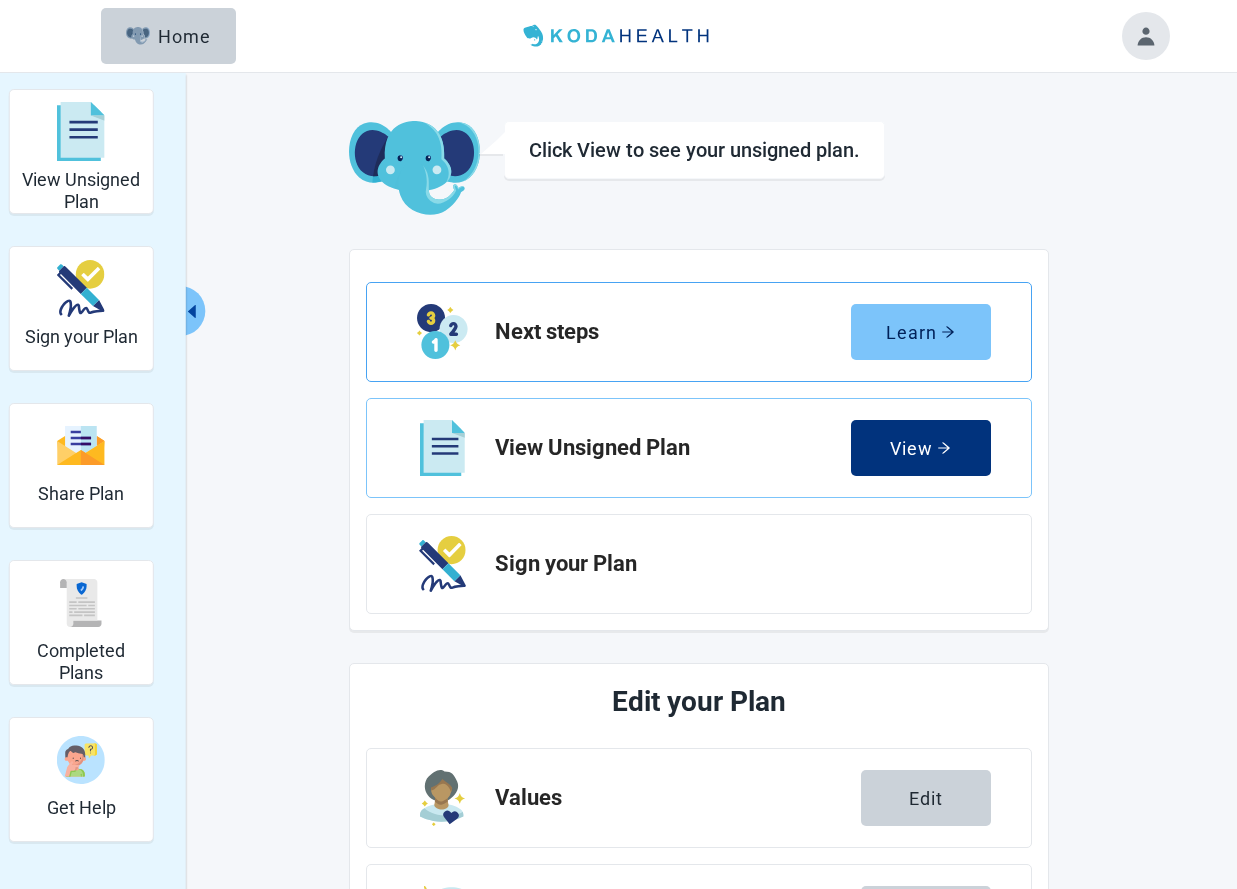 click on "Learn" at bounding box center (920, 332) 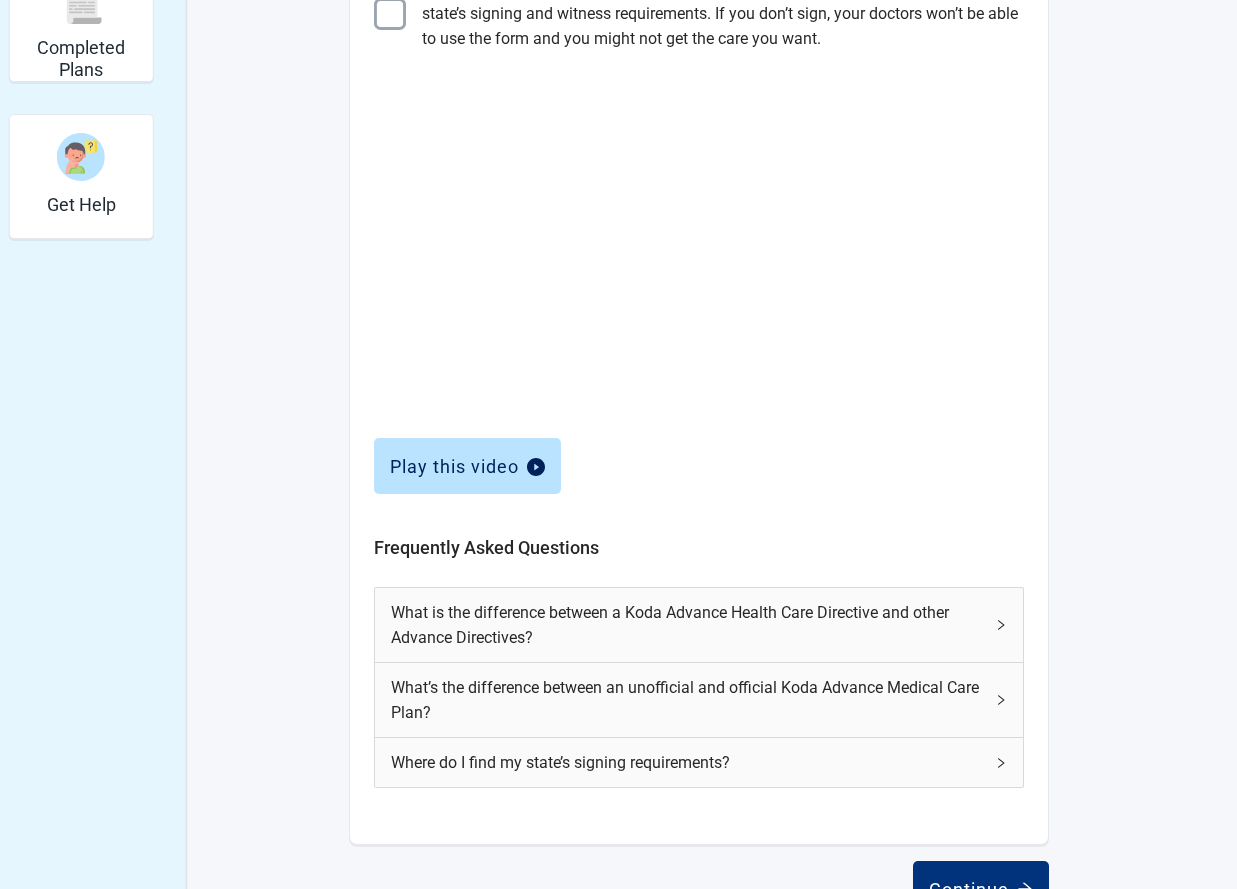 scroll, scrollTop: 608, scrollLeft: 0, axis: vertical 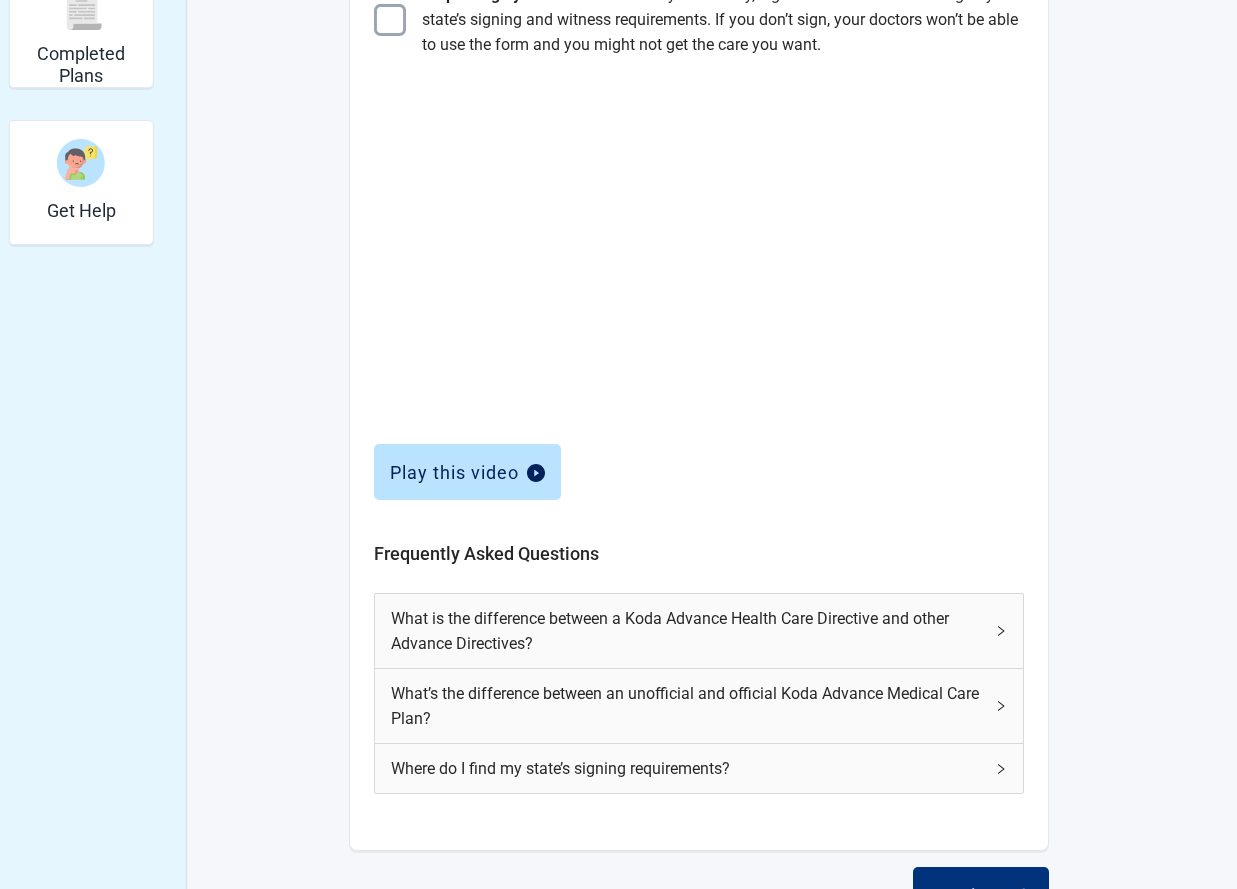 click 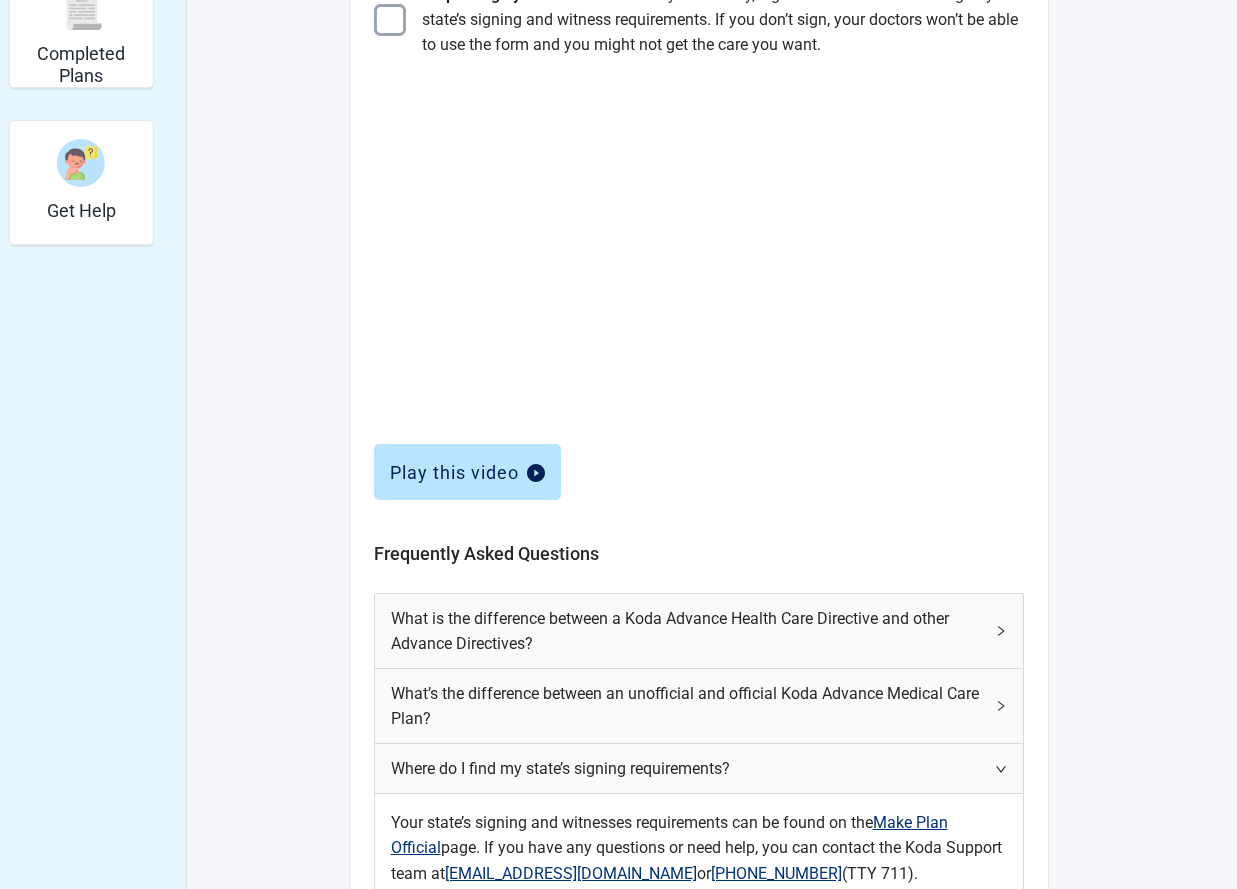 click on "Make Plan Official" at bounding box center [669, 835] 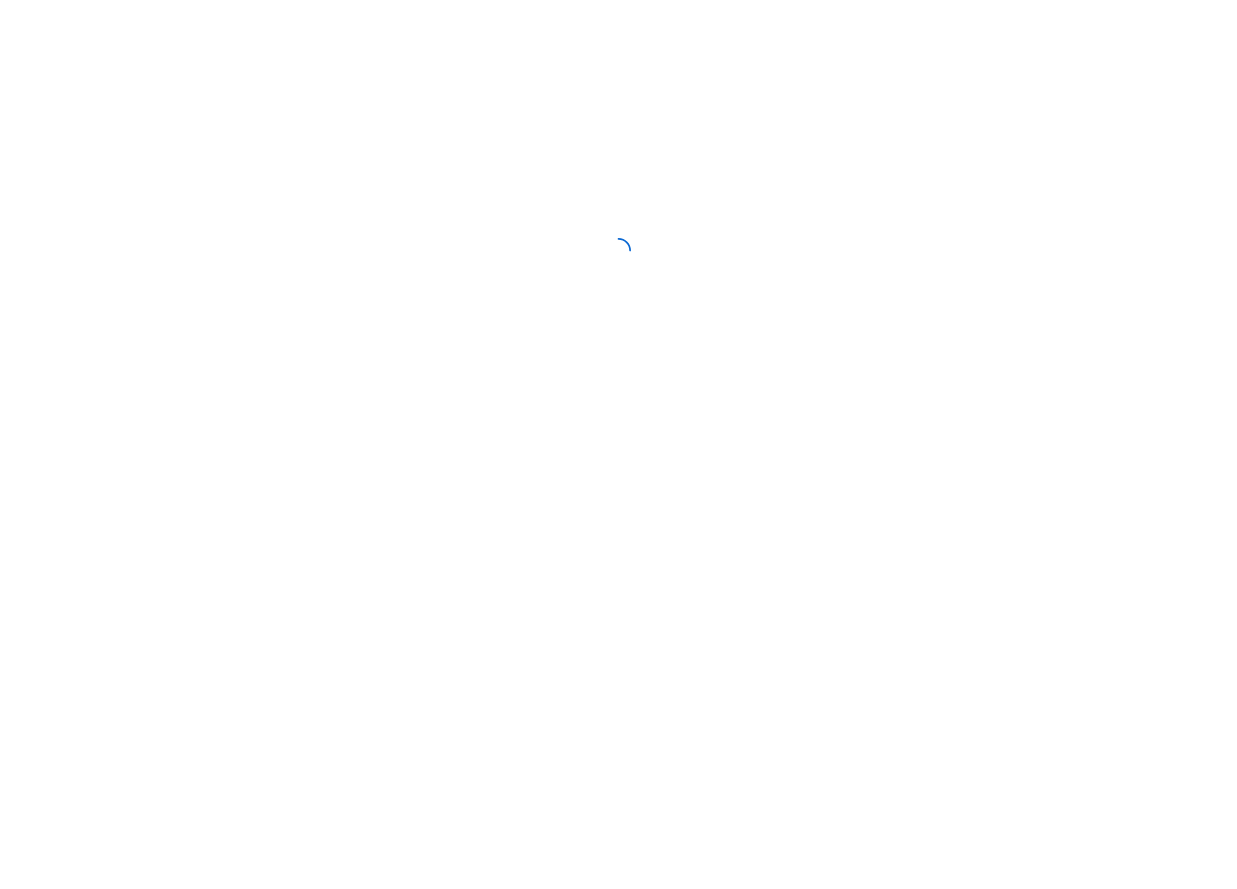 scroll, scrollTop: 0, scrollLeft: 0, axis: both 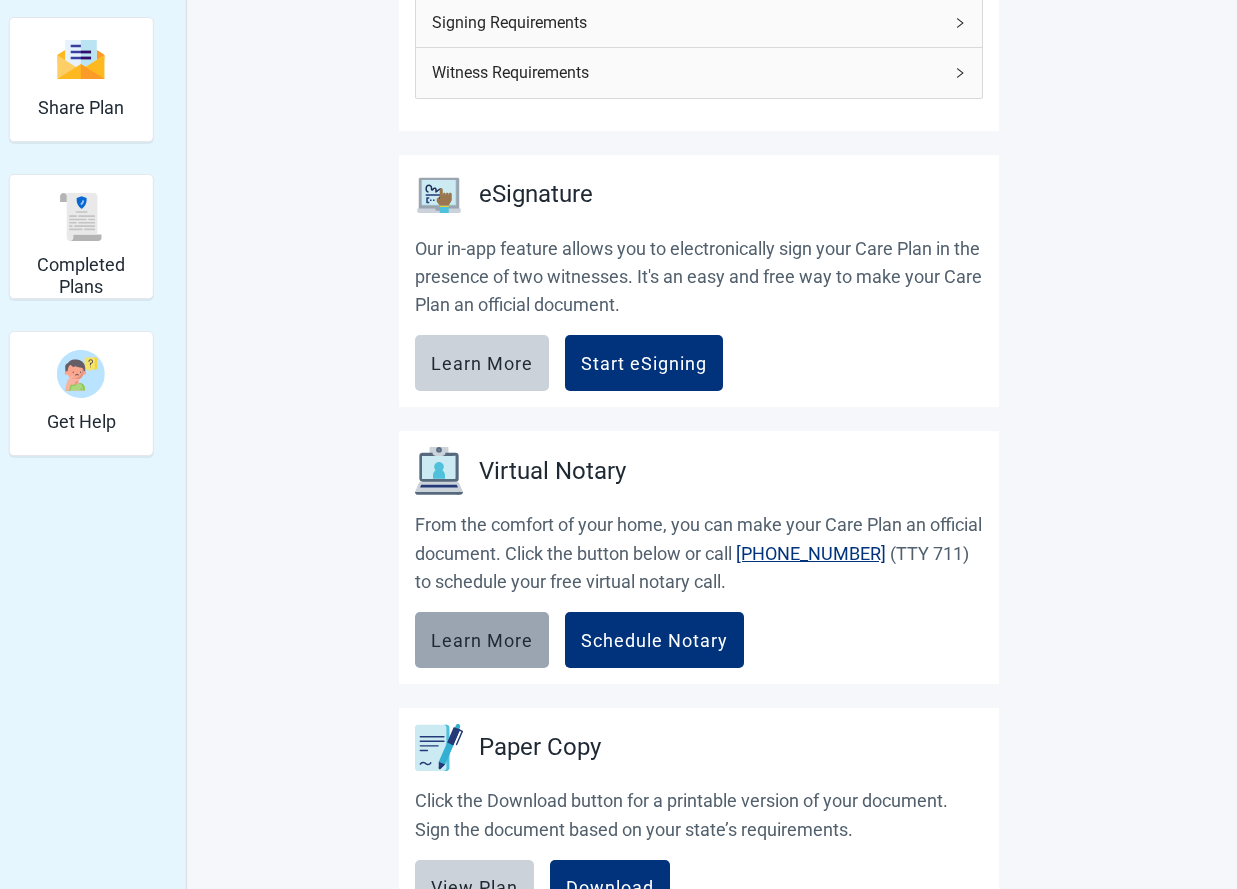 click on "Learn More" at bounding box center [482, 640] 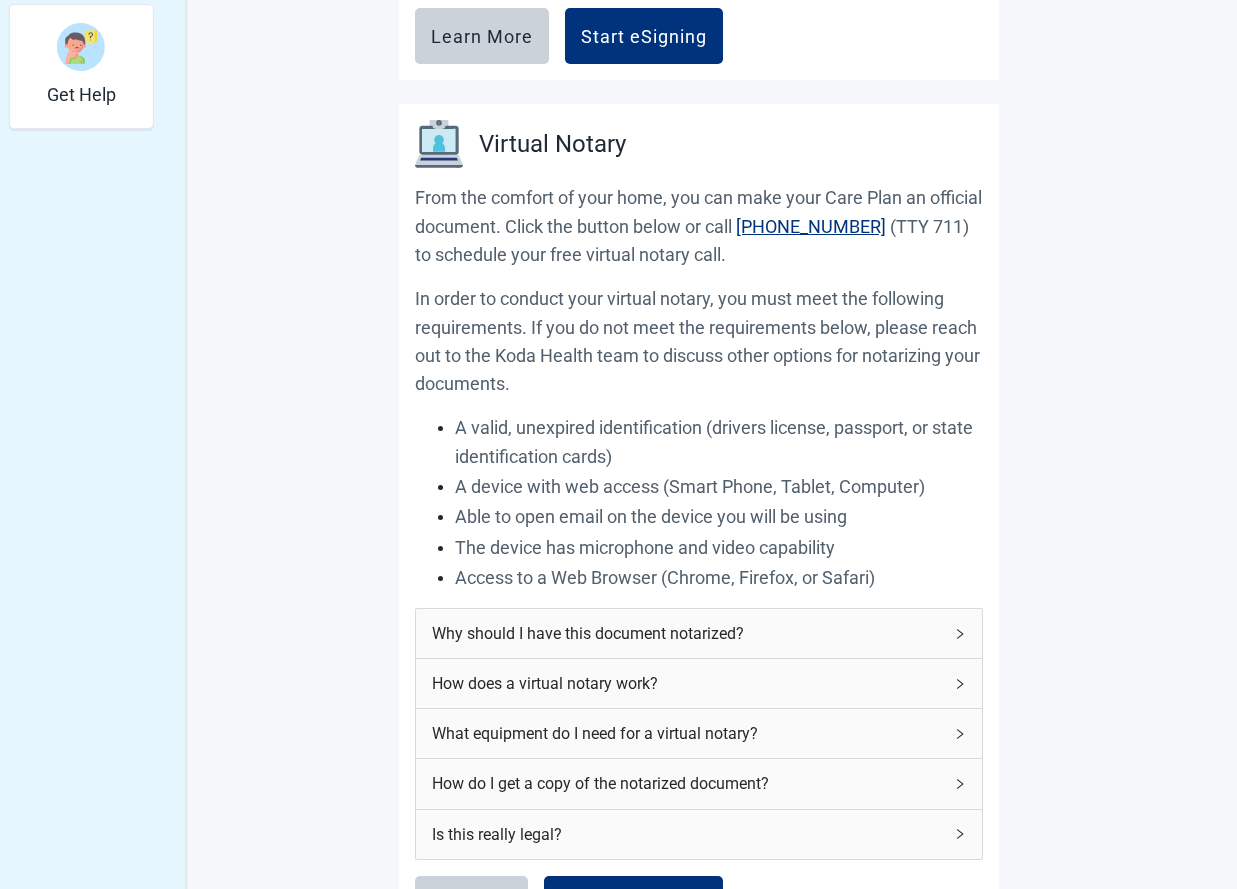 scroll, scrollTop: 765, scrollLeft: 0, axis: vertical 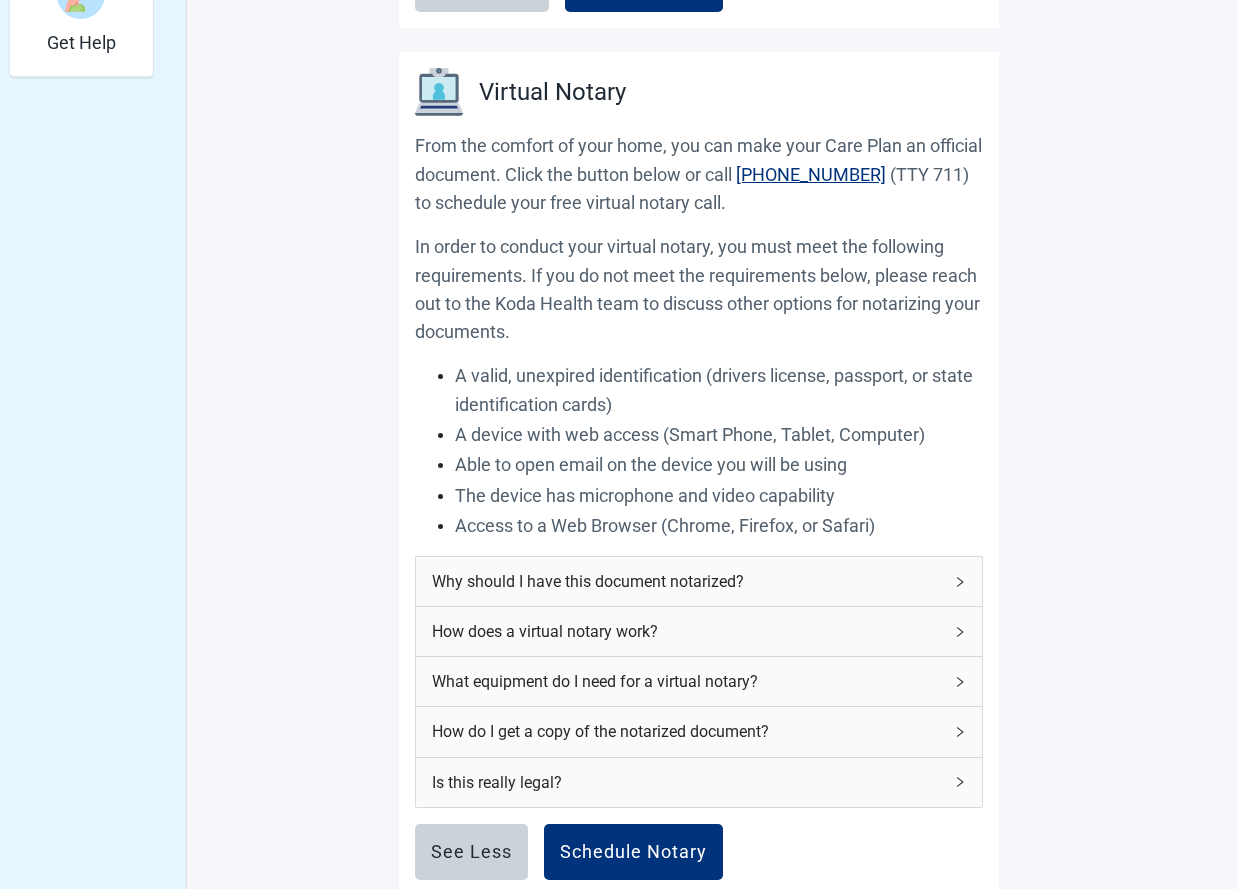 click 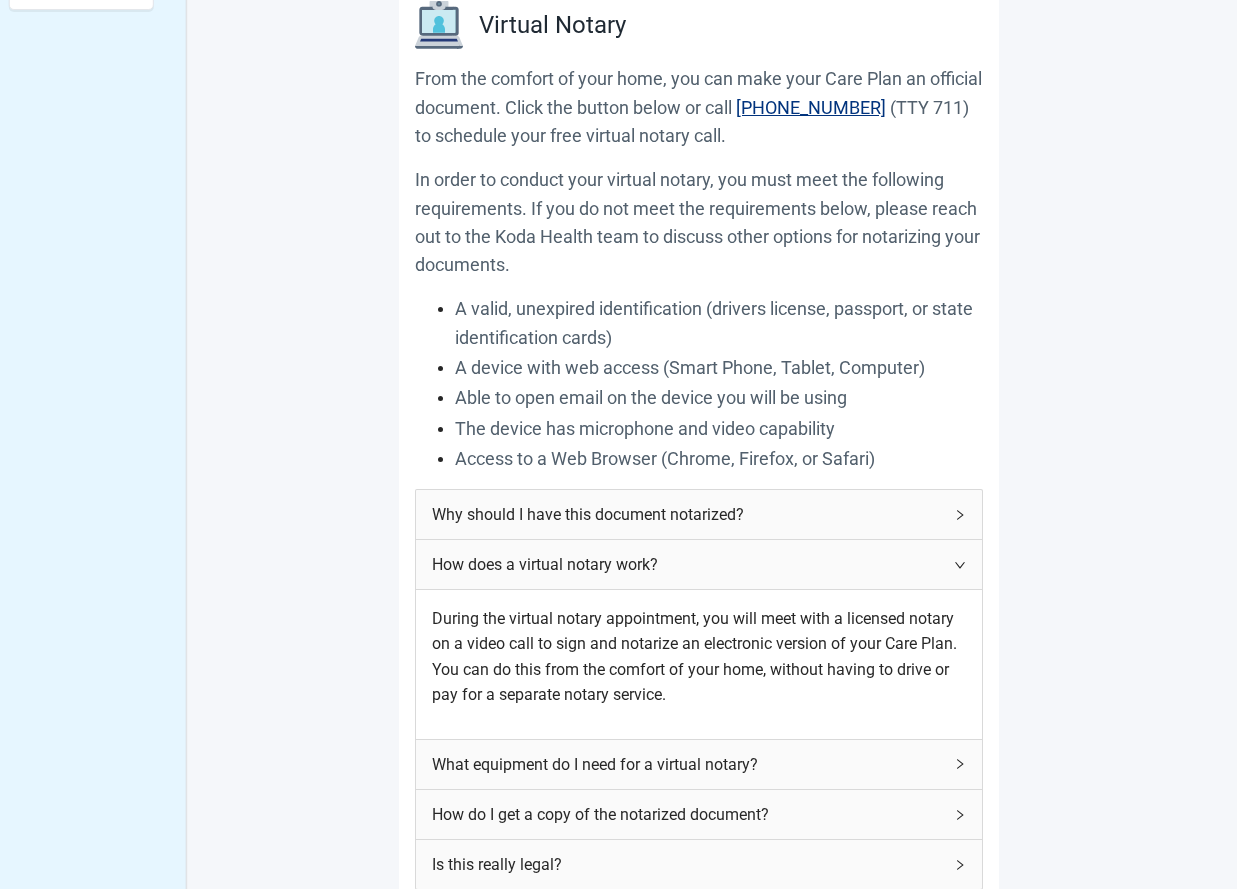 scroll, scrollTop: 885, scrollLeft: 0, axis: vertical 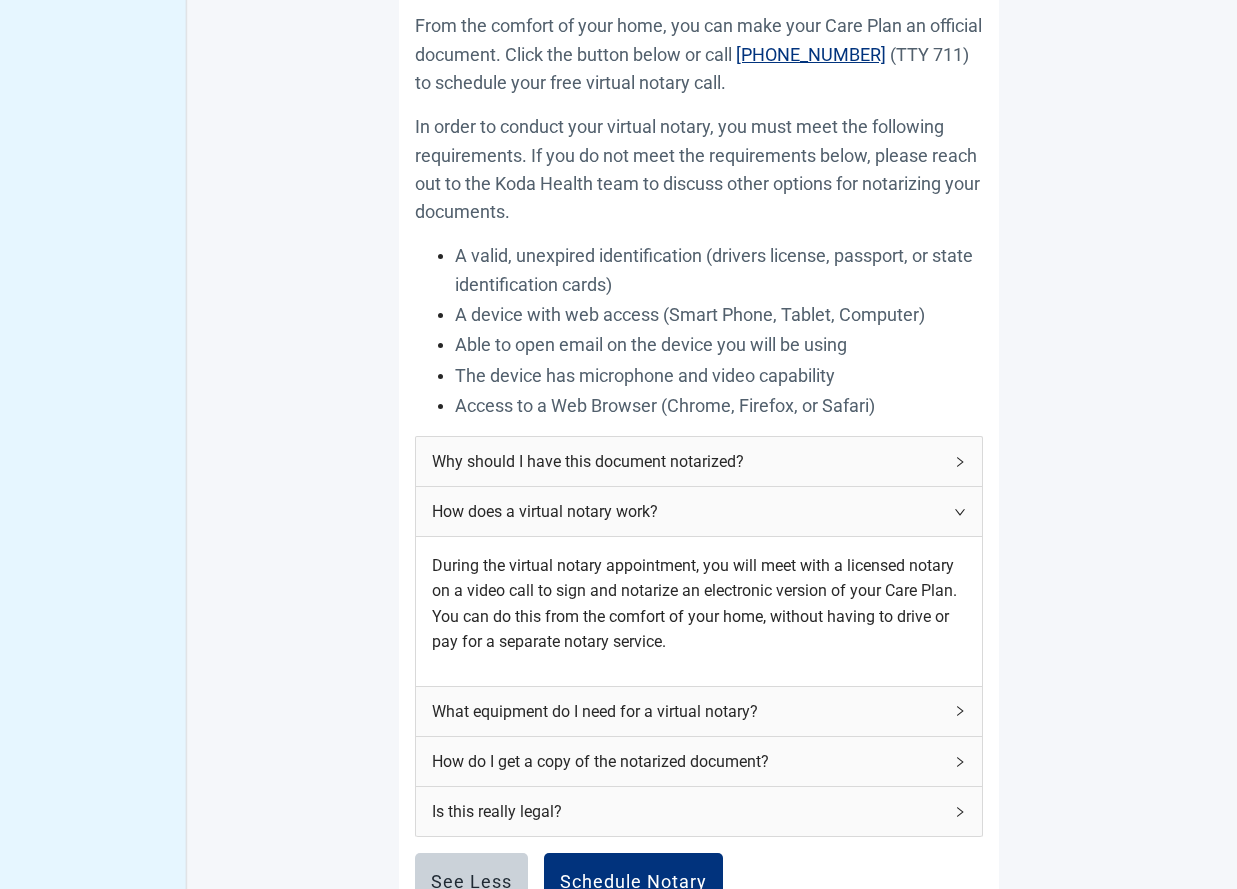 click 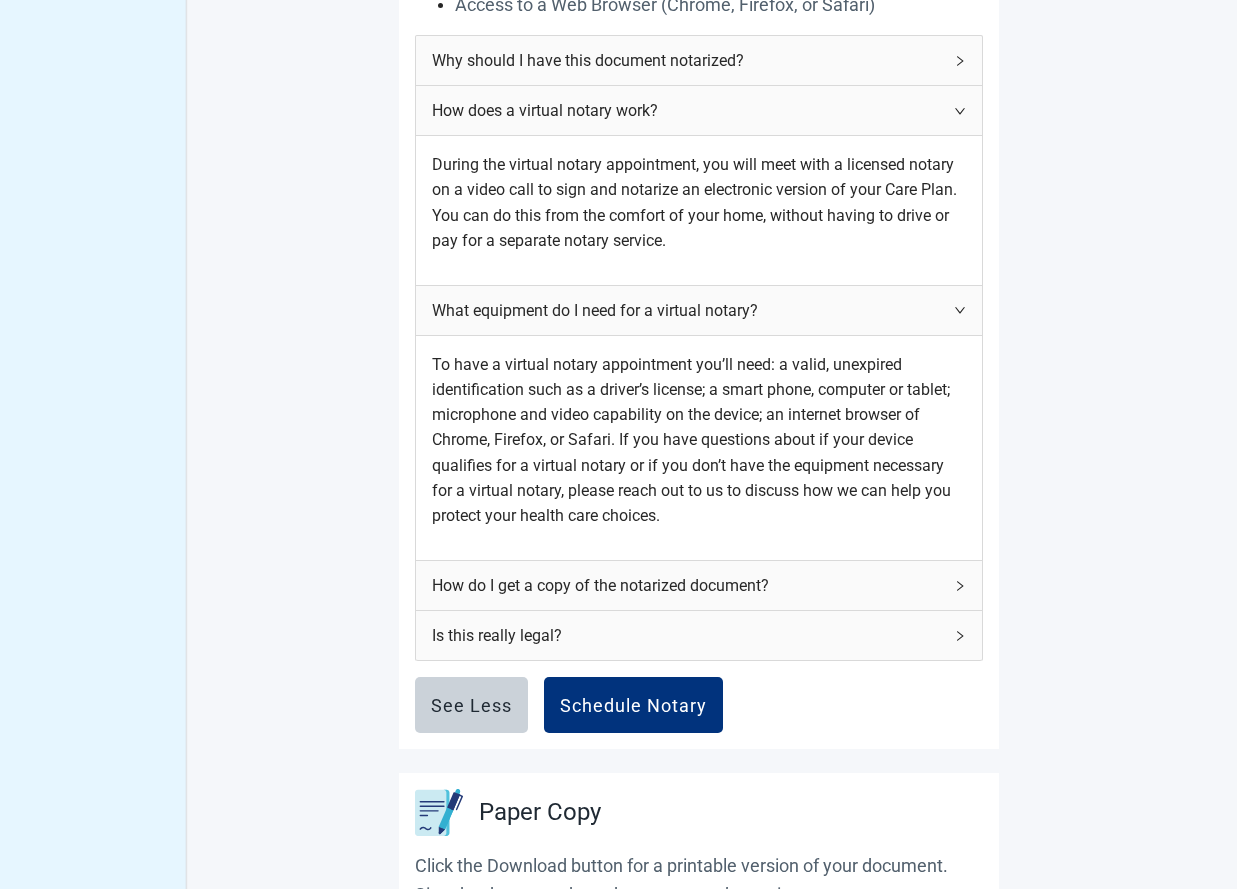 scroll, scrollTop: 1292, scrollLeft: 0, axis: vertical 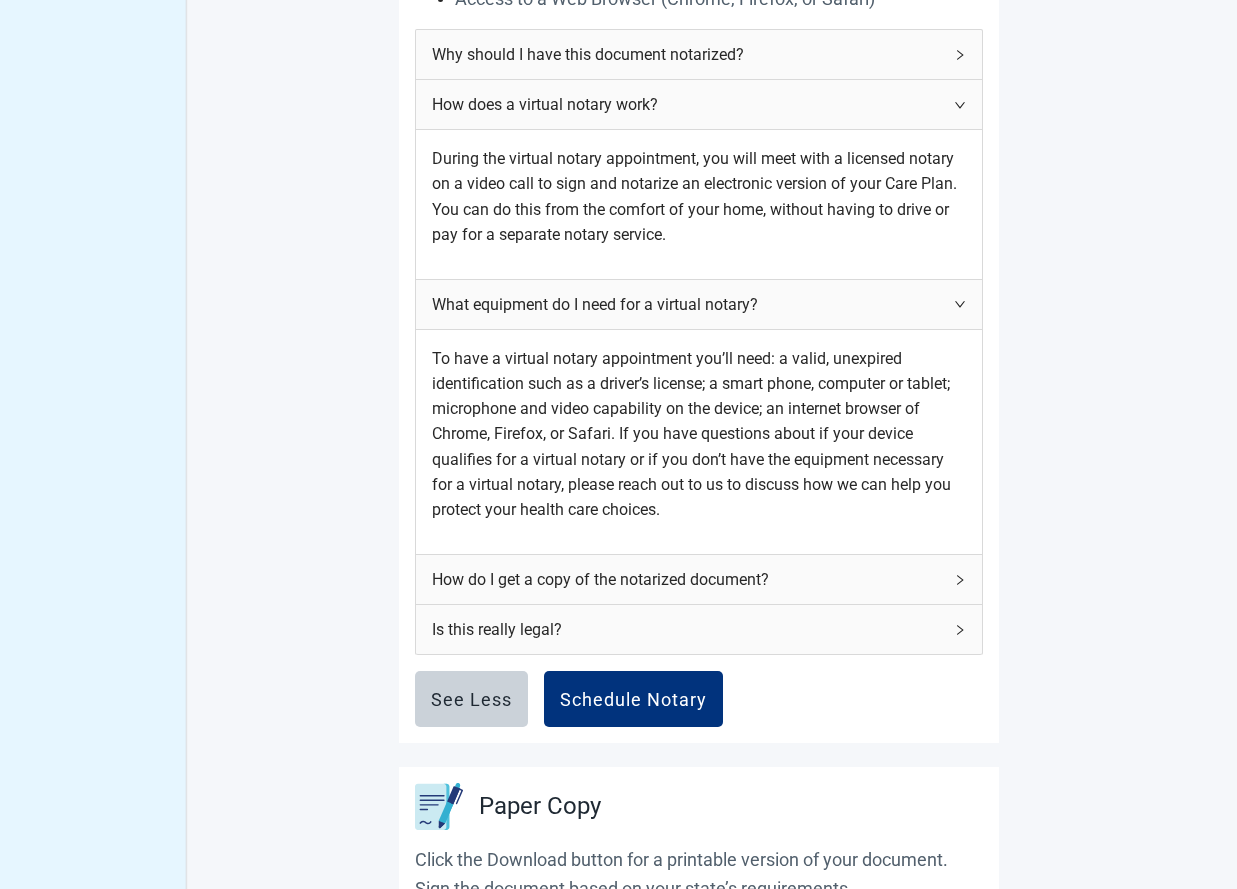 click 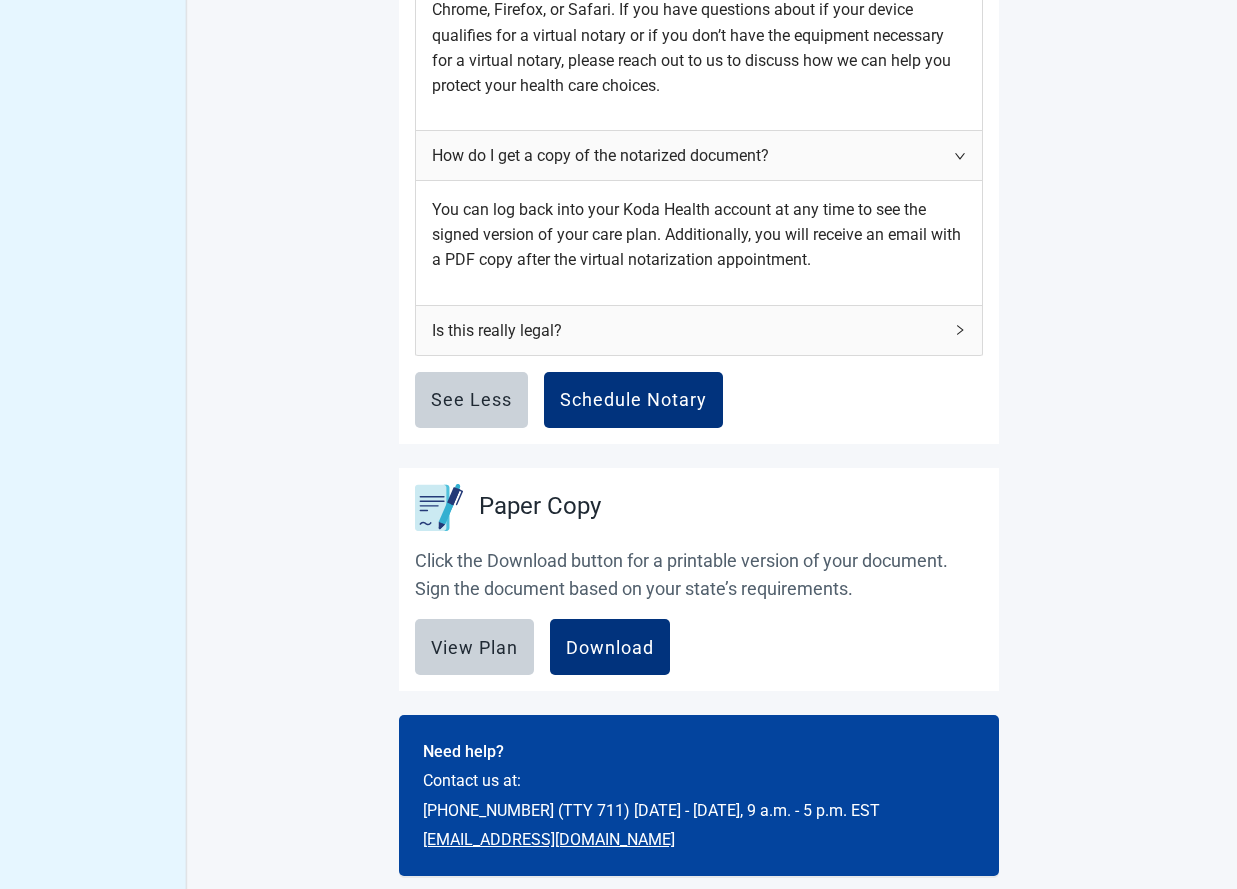 scroll, scrollTop: 1719, scrollLeft: 0, axis: vertical 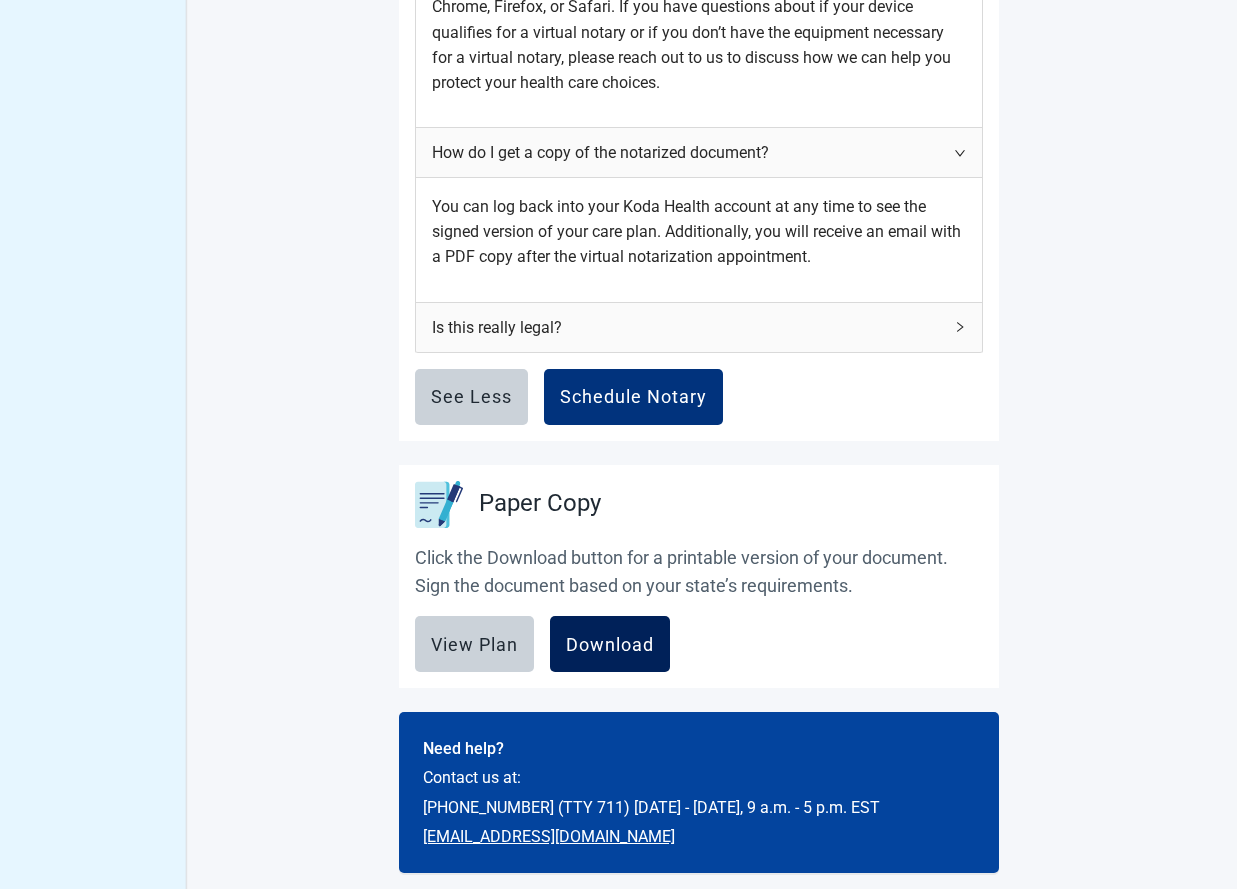 click on "Download" at bounding box center (610, 644) 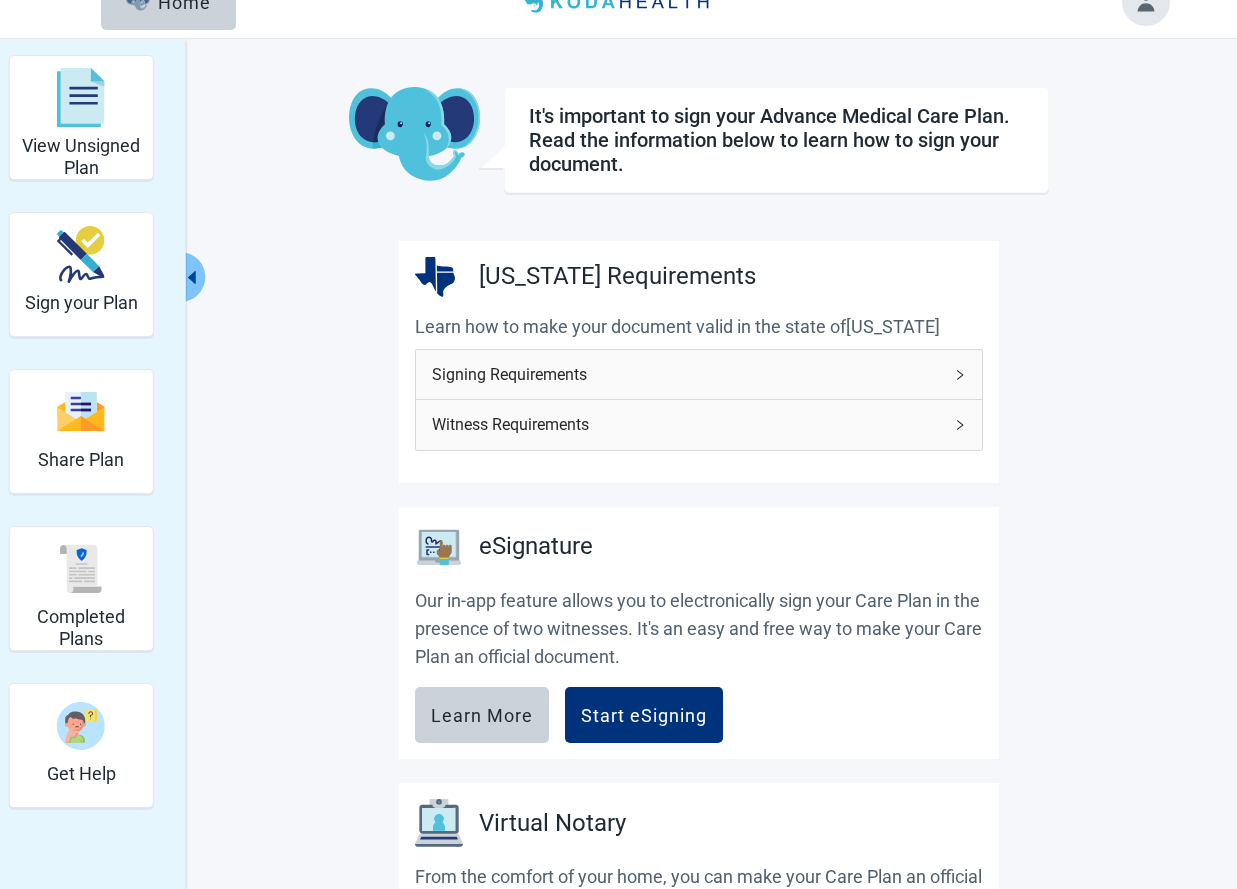 scroll, scrollTop: 0, scrollLeft: 0, axis: both 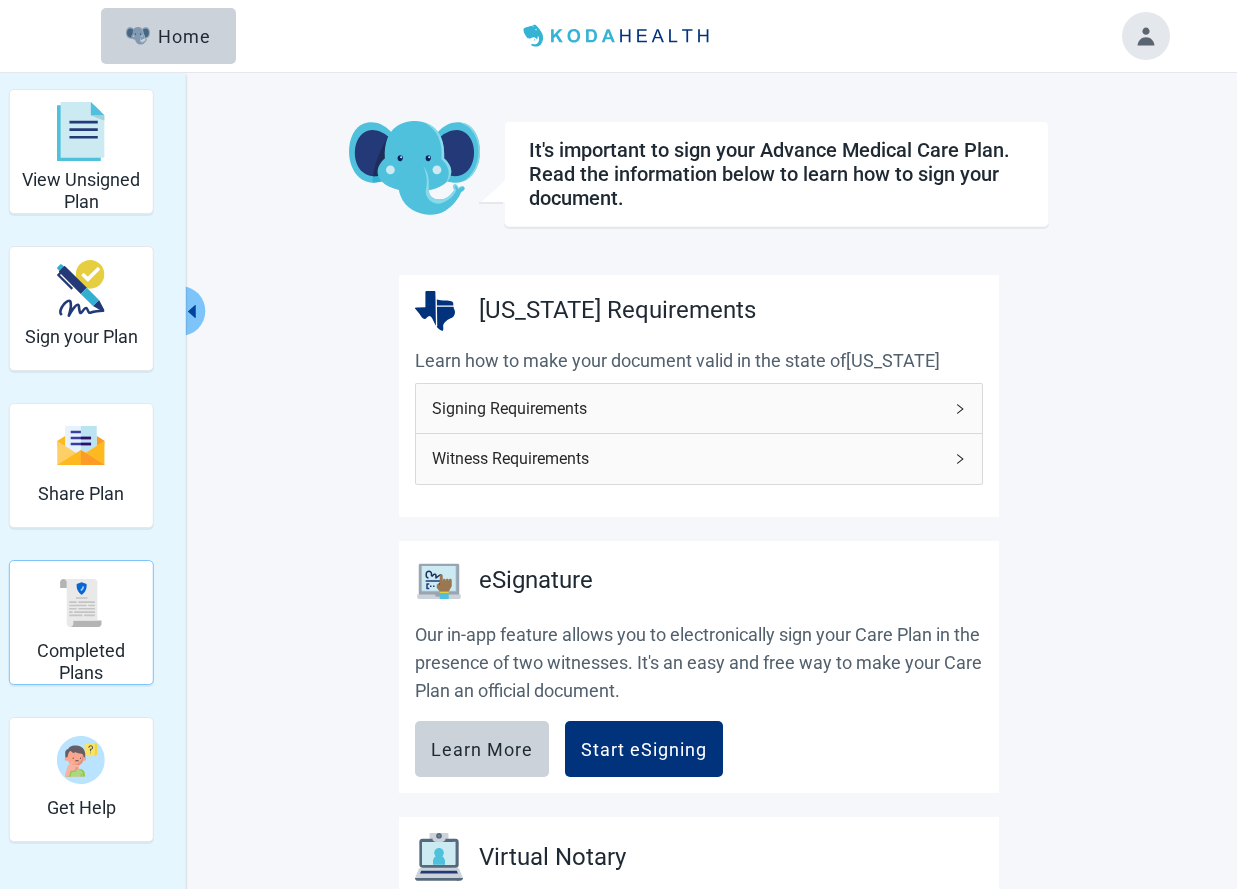 click at bounding box center (81, 603) 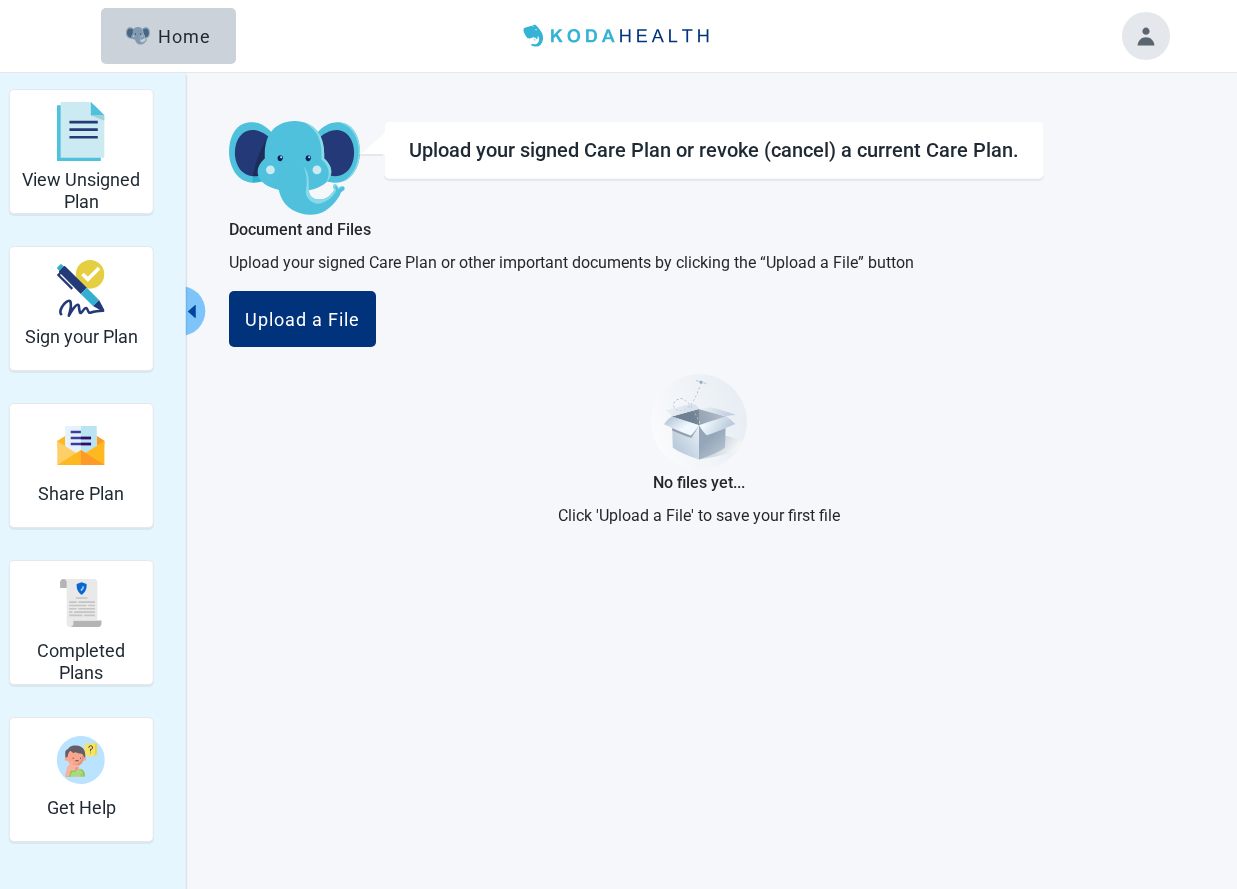 click at bounding box center [1146, 36] 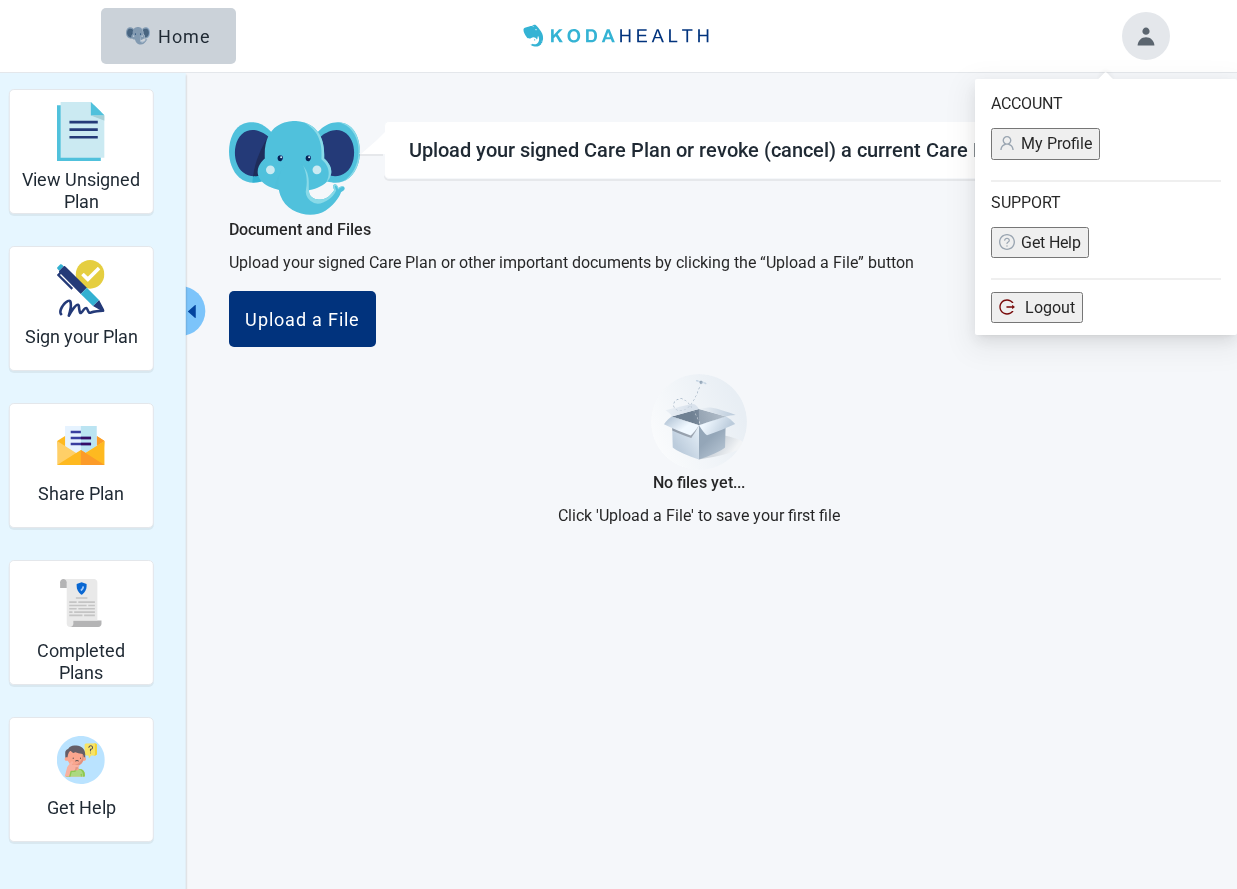 click on "Logout" at bounding box center [1037, 307] 